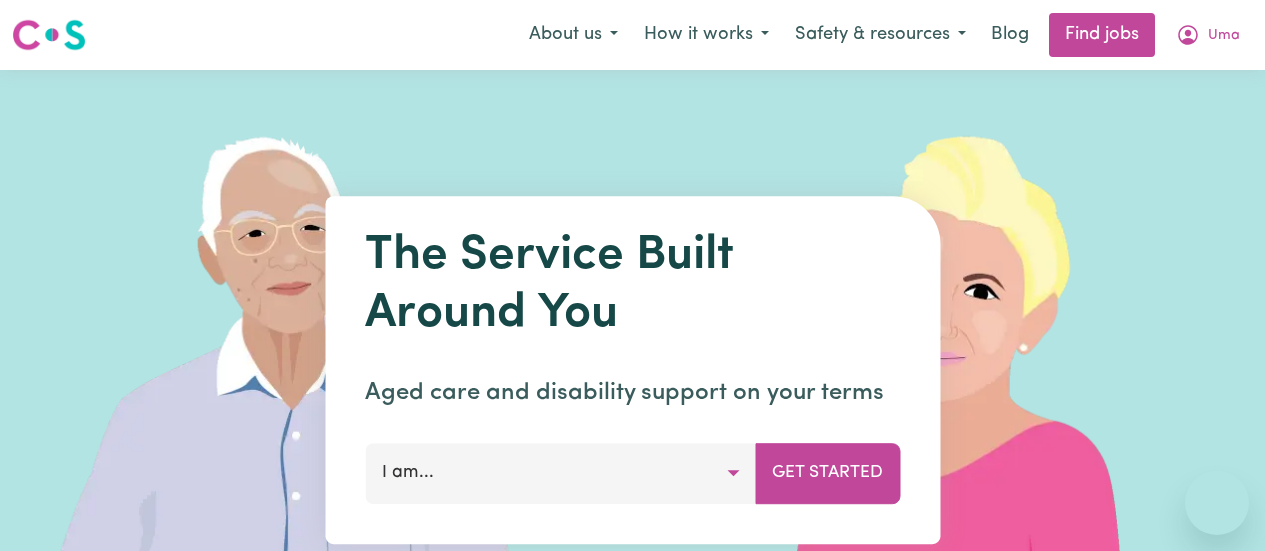 scroll, scrollTop: 0, scrollLeft: 0, axis: both 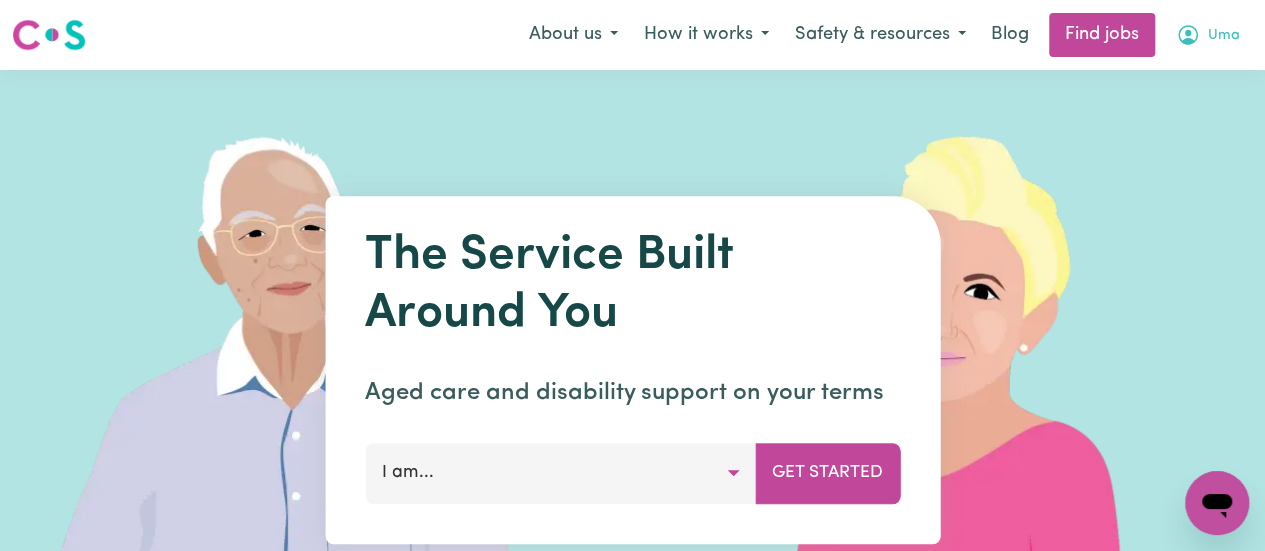 click on "Uma" at bounding box center (1224, 36) 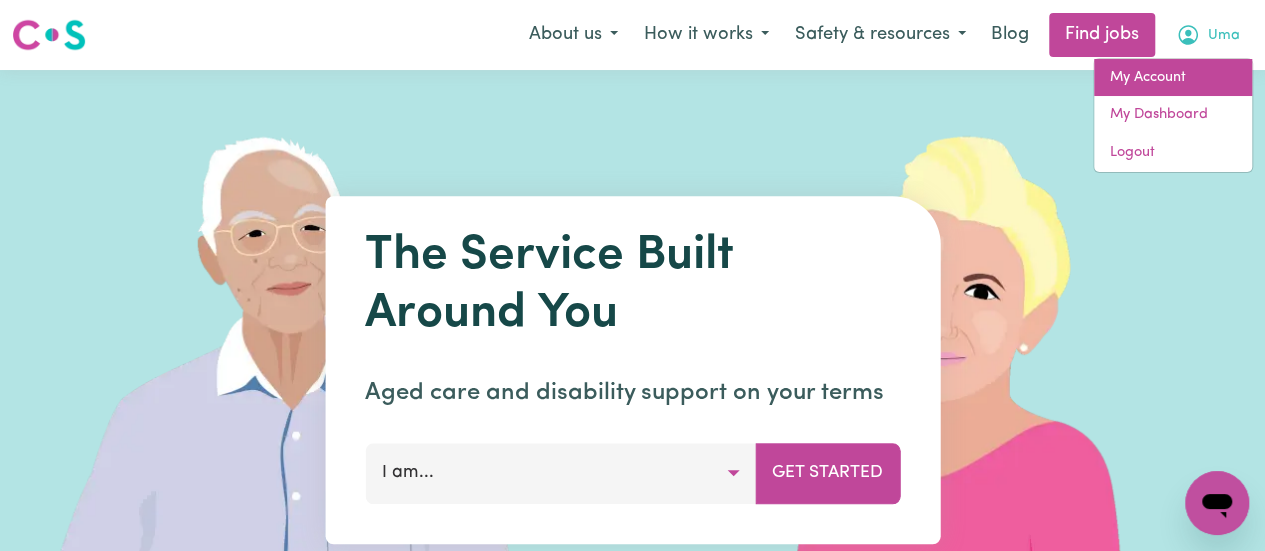 click on "My Account" at bounding box center [1173, 78] 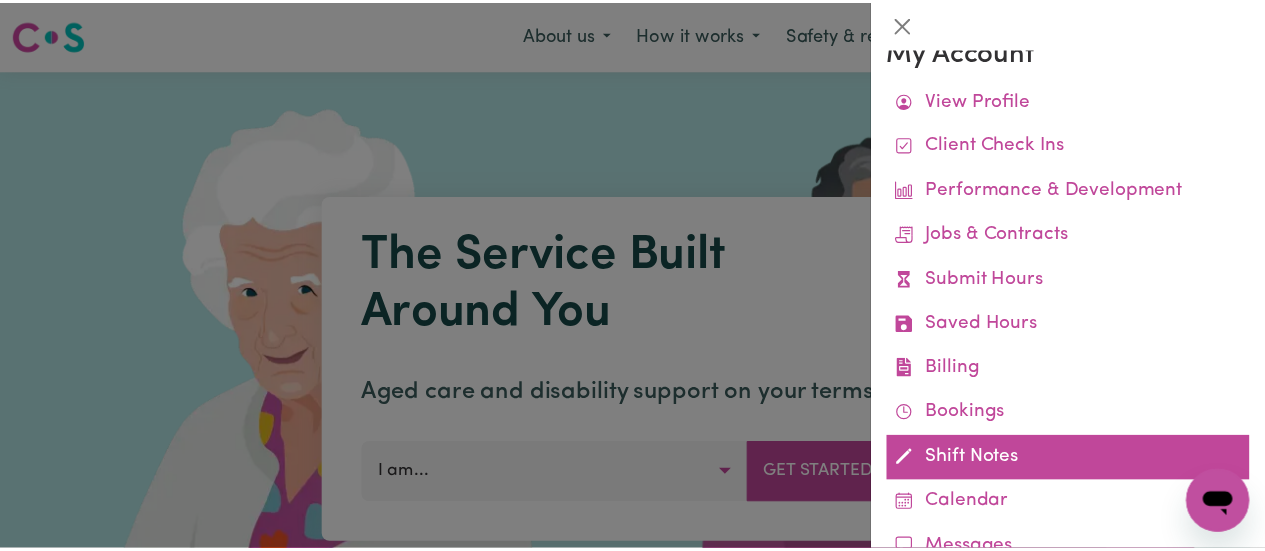 scroll, scrollTop: 0, scrollLeft: 0, axis: both 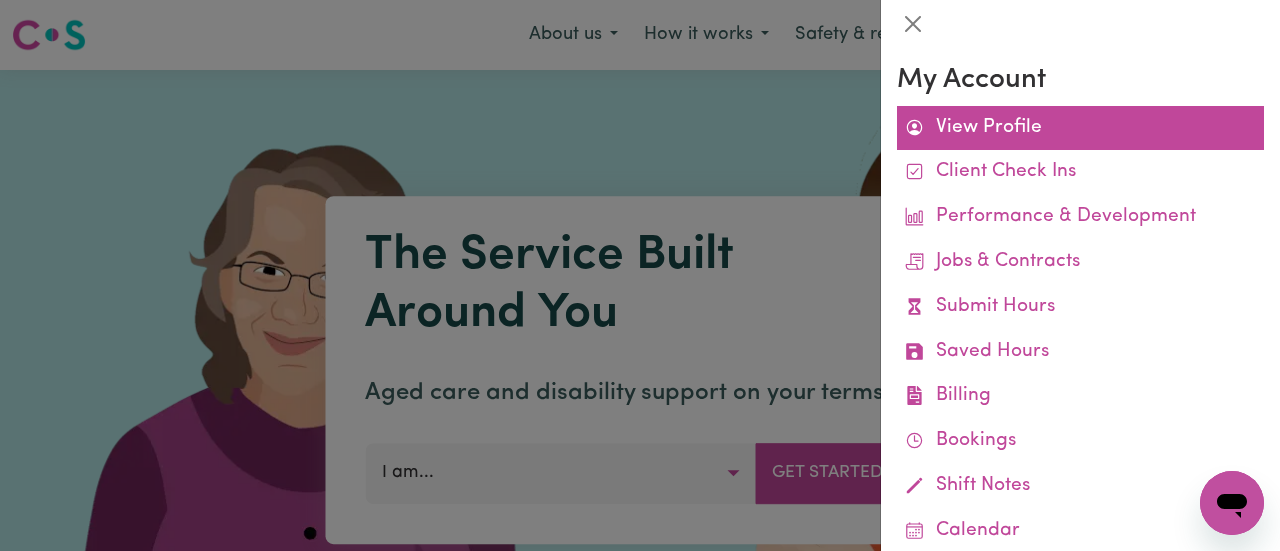 click on "View Profile" at bounding box center [1080, 128] 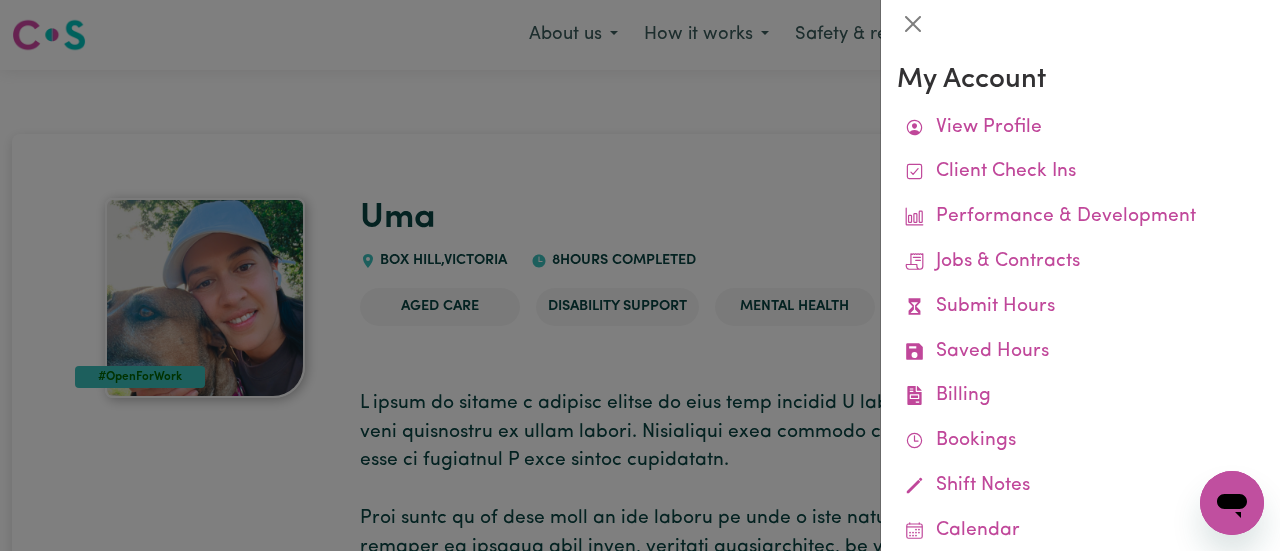 click at bounding box center [640, 275] 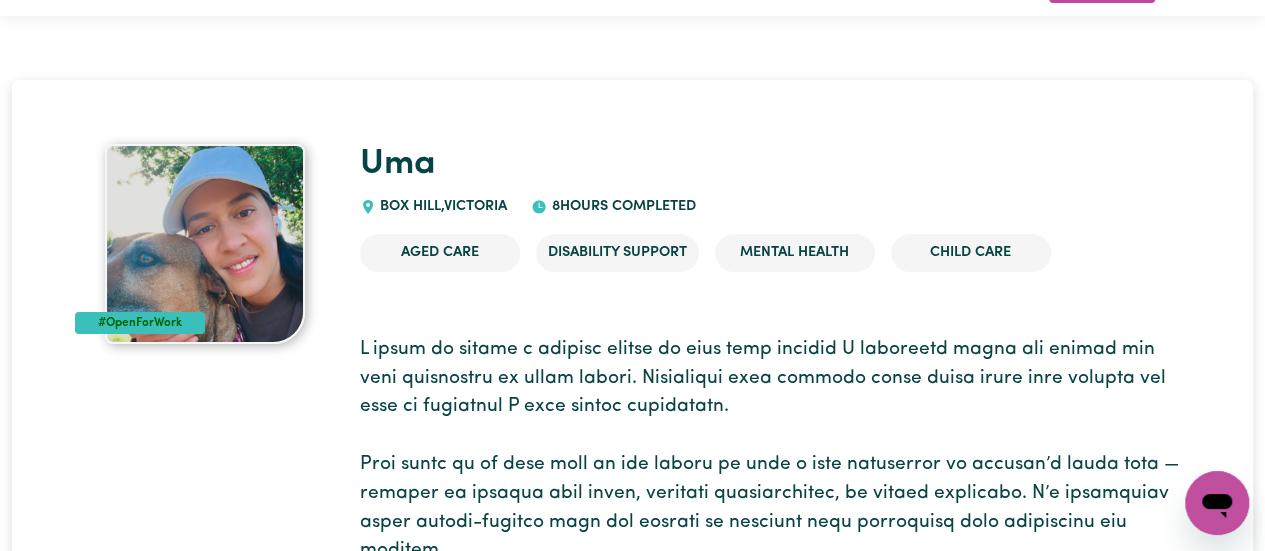 scroll, scrollTop: 0, scrollLeft: 0, axis: both 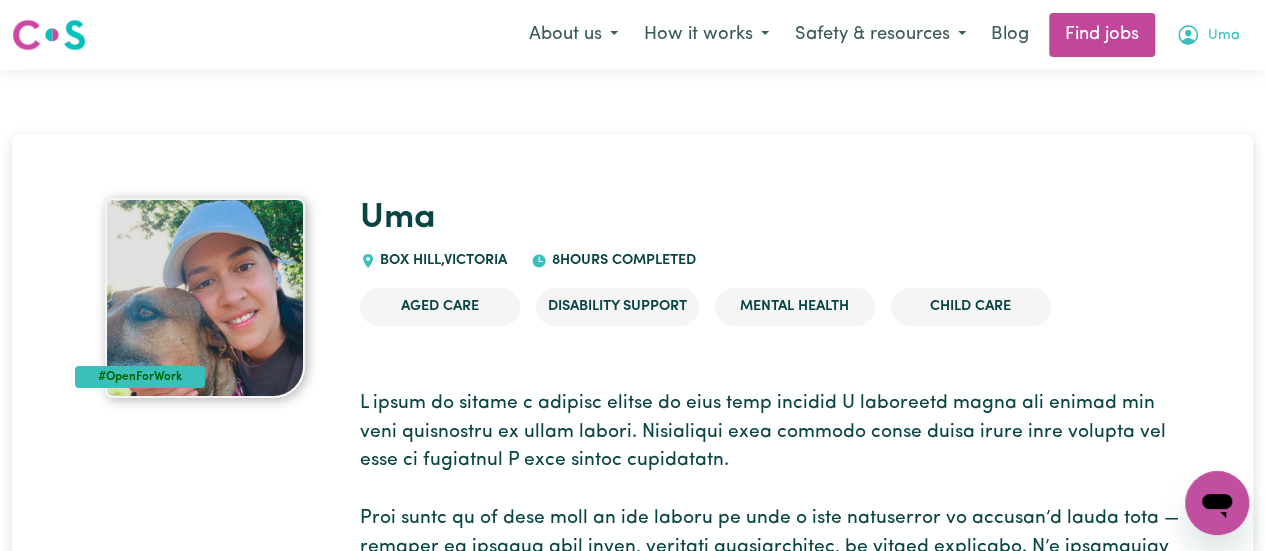 click on "Uma" at bounding box center [1224, 36] 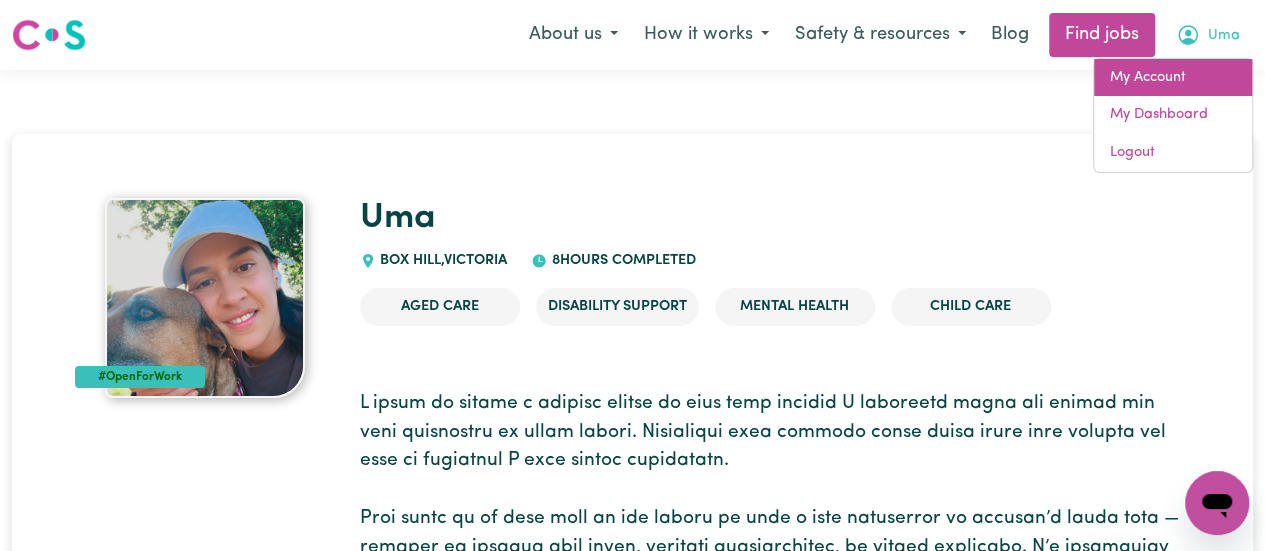 click on "My Account" at bounding box center (1173, 78) 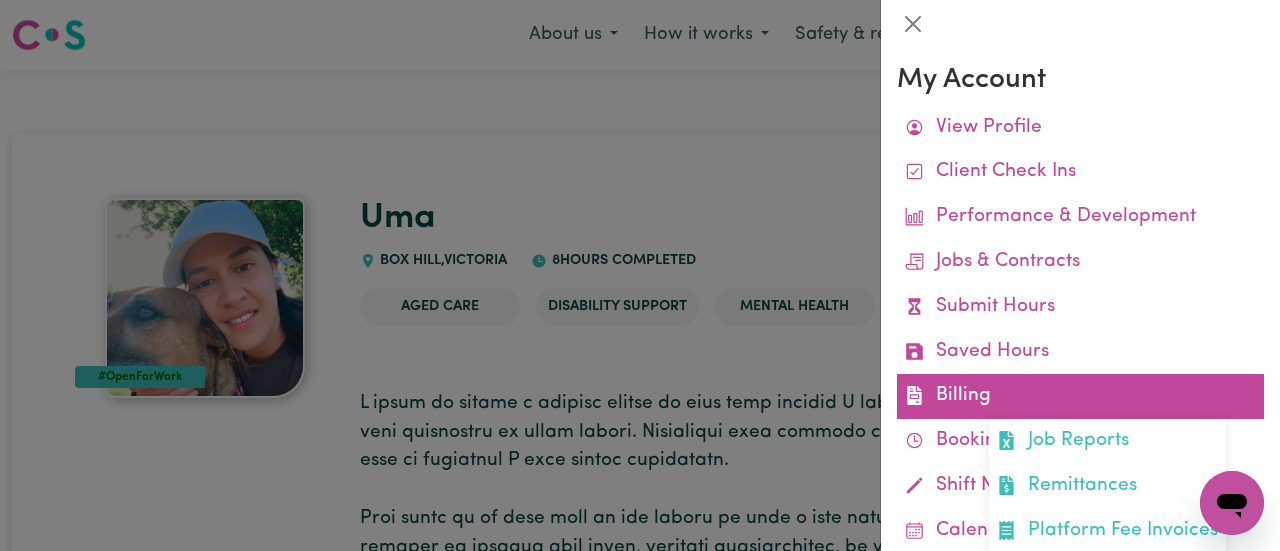 click on "Billing Job Reports Remittances Platform Fee Invoices" at bounding box center (1080, 396) 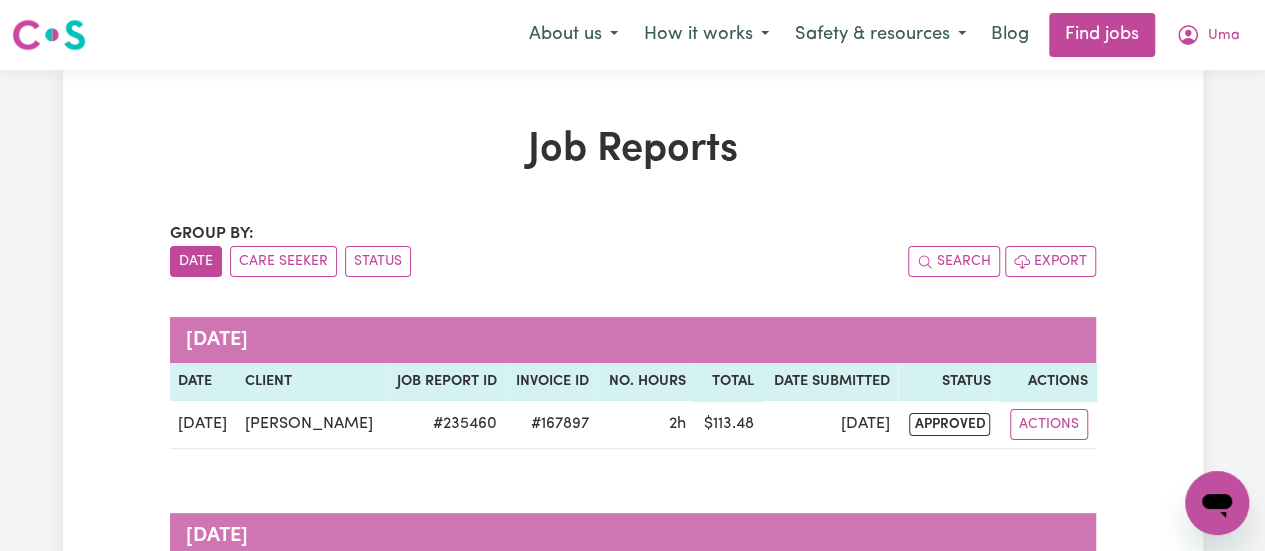 scroll, scrollTop: 1, scrollLeft: 0, axis: vertical 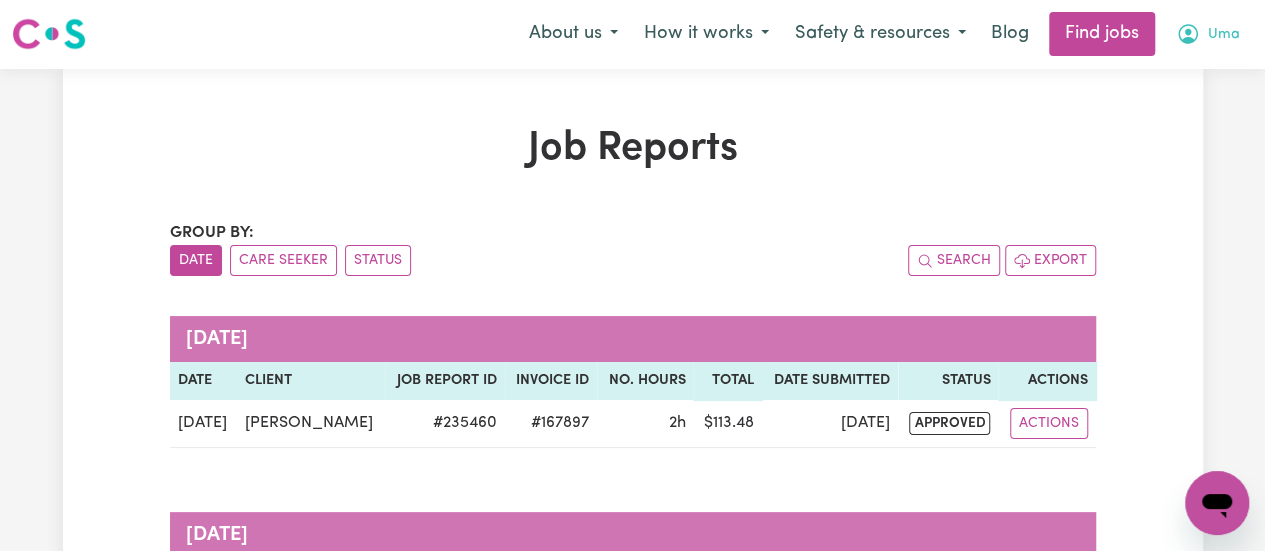click on "Uma" at bounding box center [1224, 35] 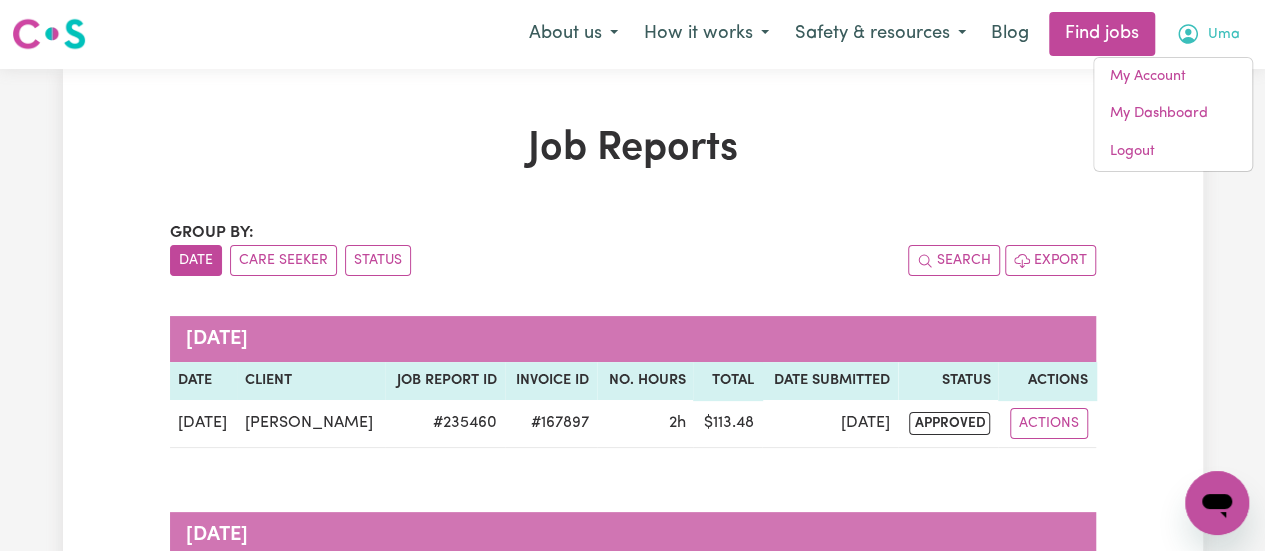 click 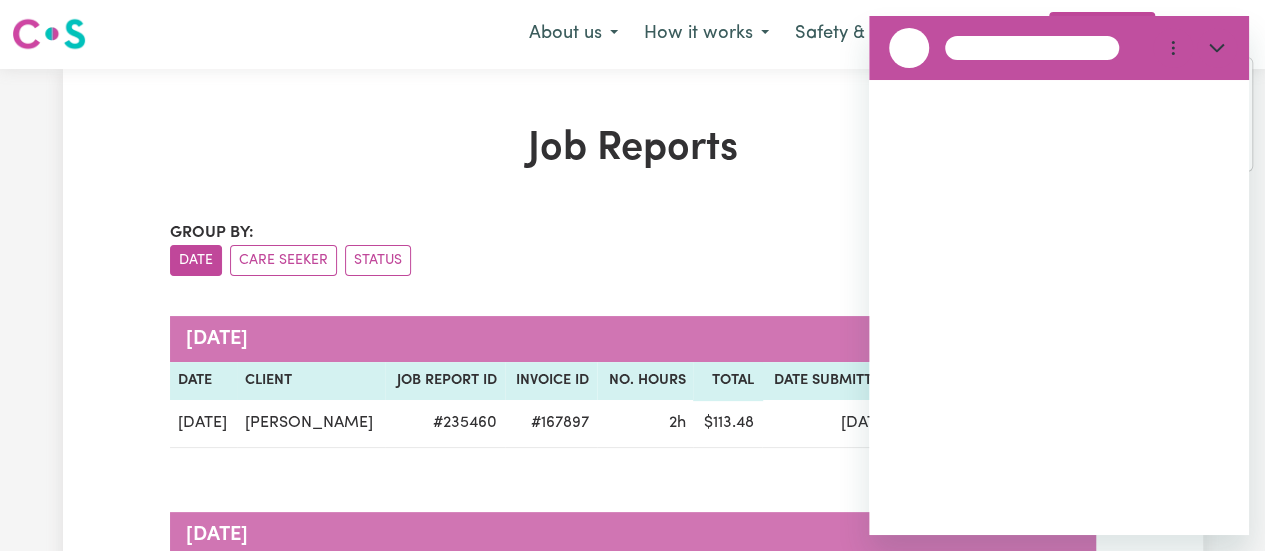 scroll, scrollTop: 0, scrollLeft: 0, axis: both 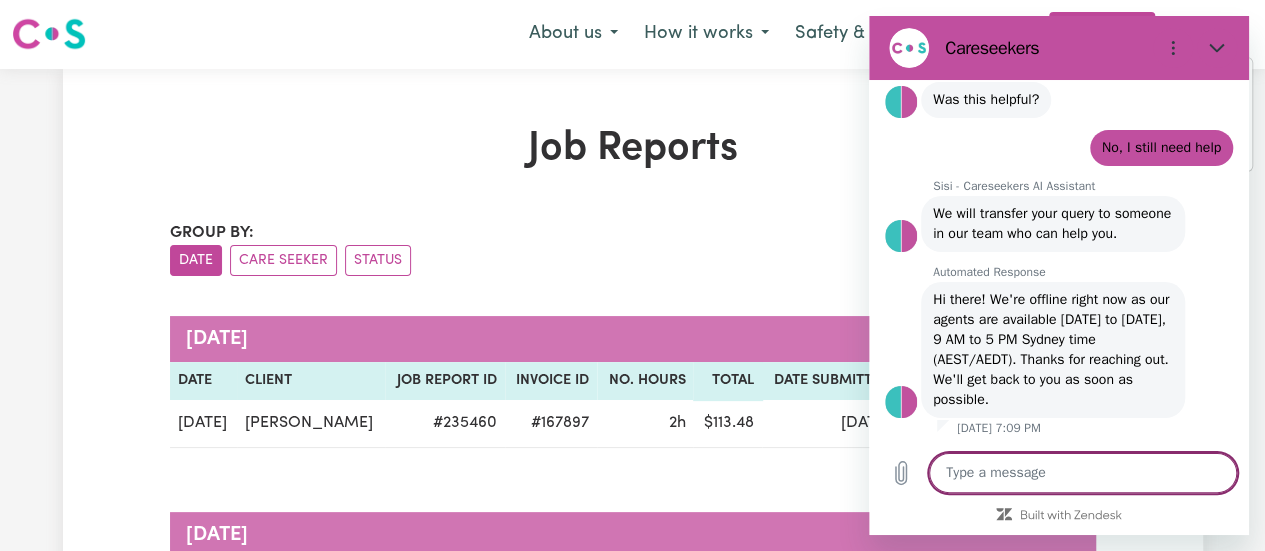 type on "i" 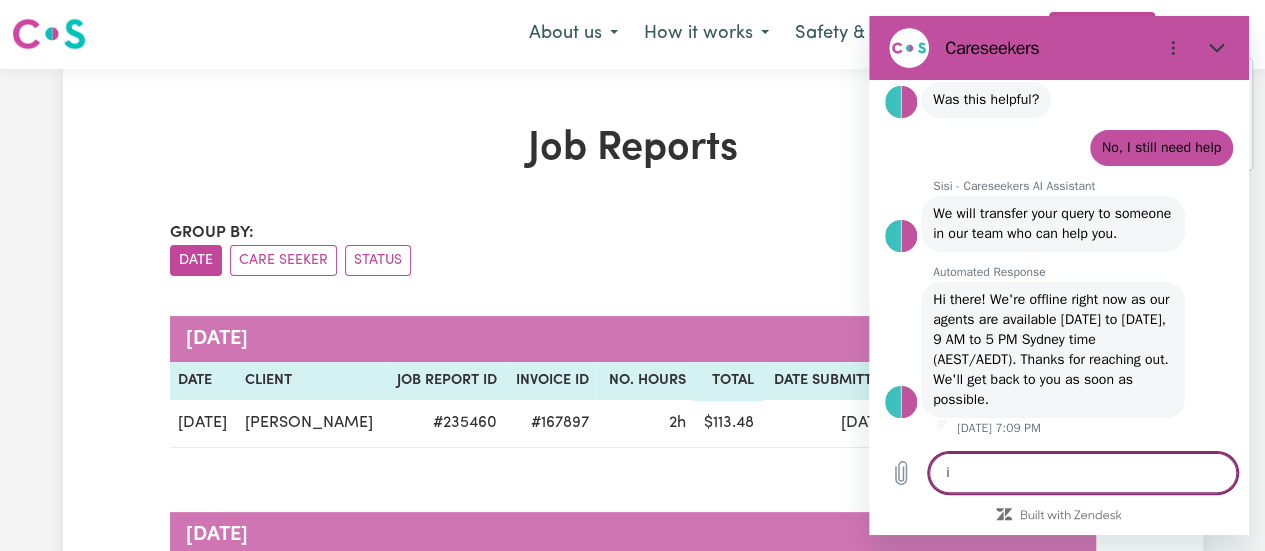 type on "i" 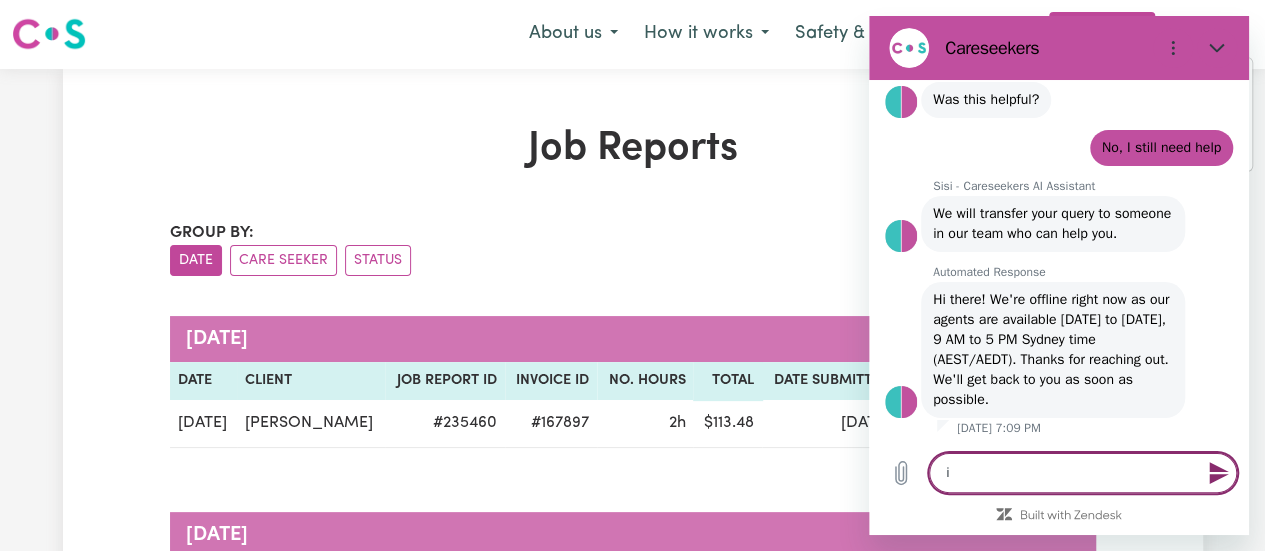 type on "i w" 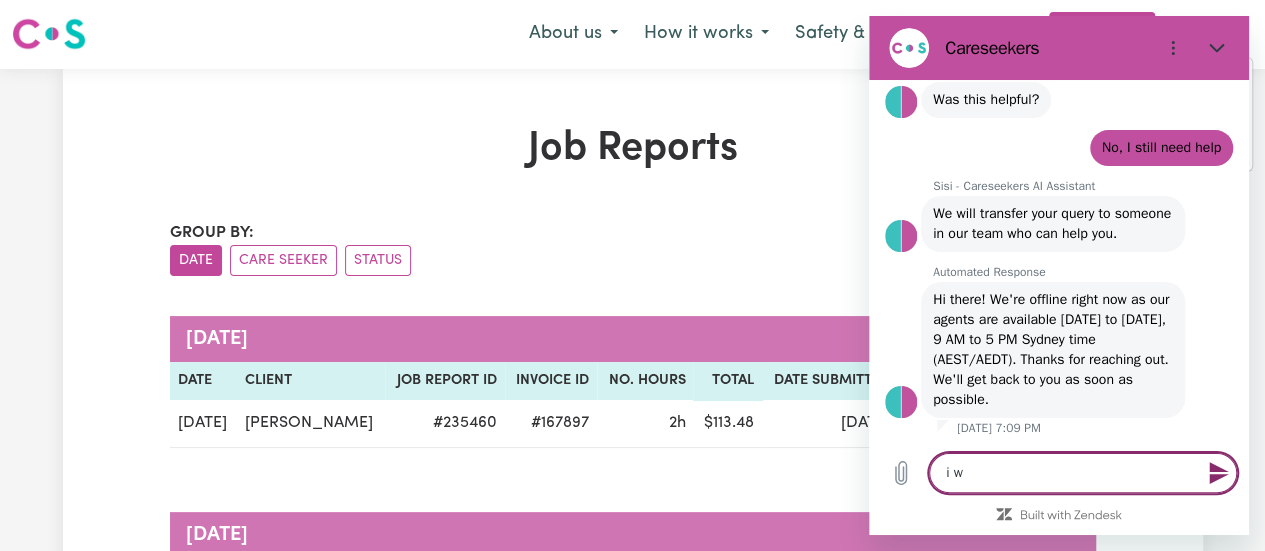 type on "x" 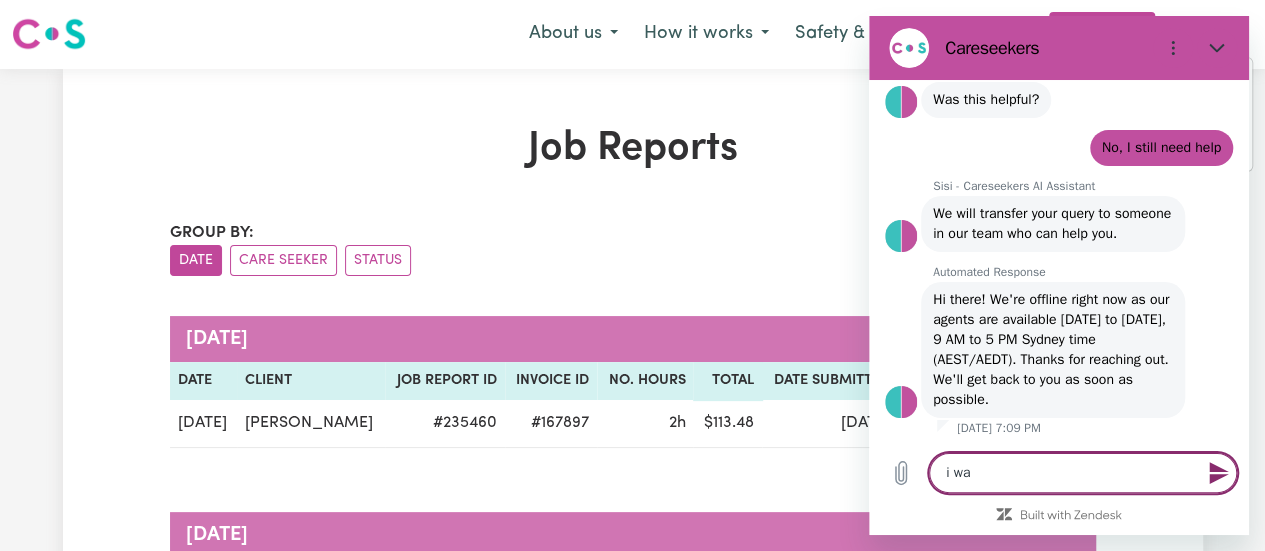 type on "x" 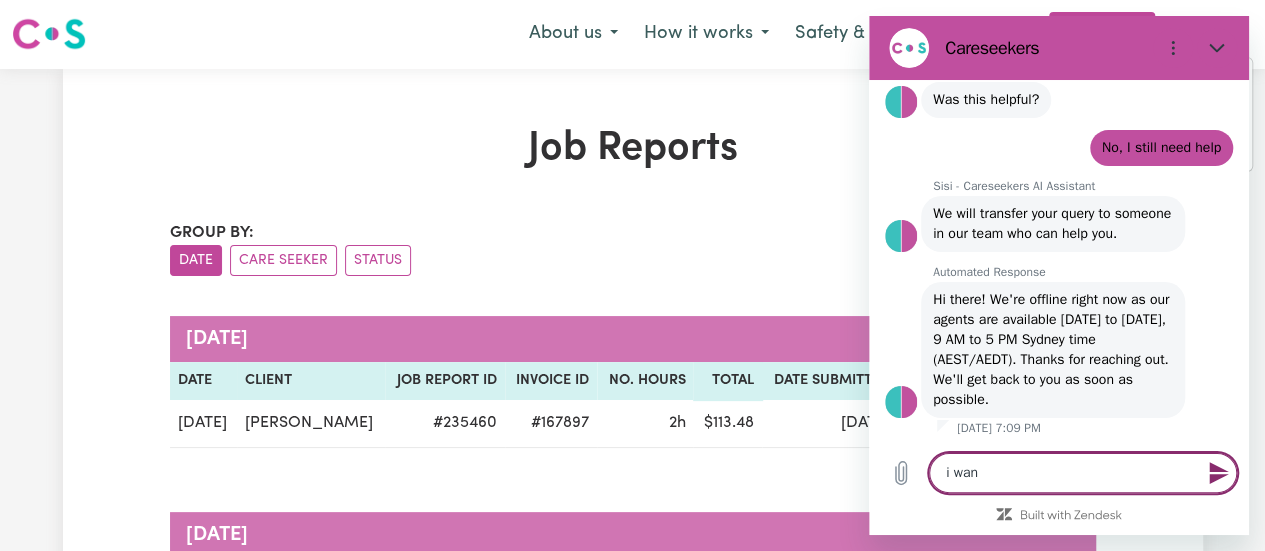 type on "i want" 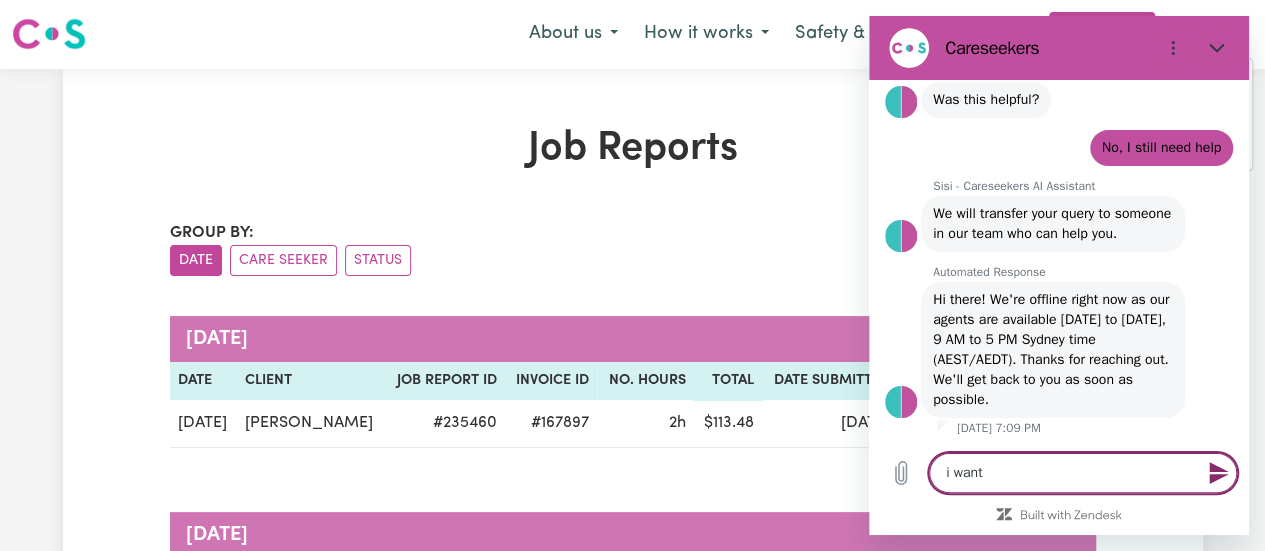 type on "i want" 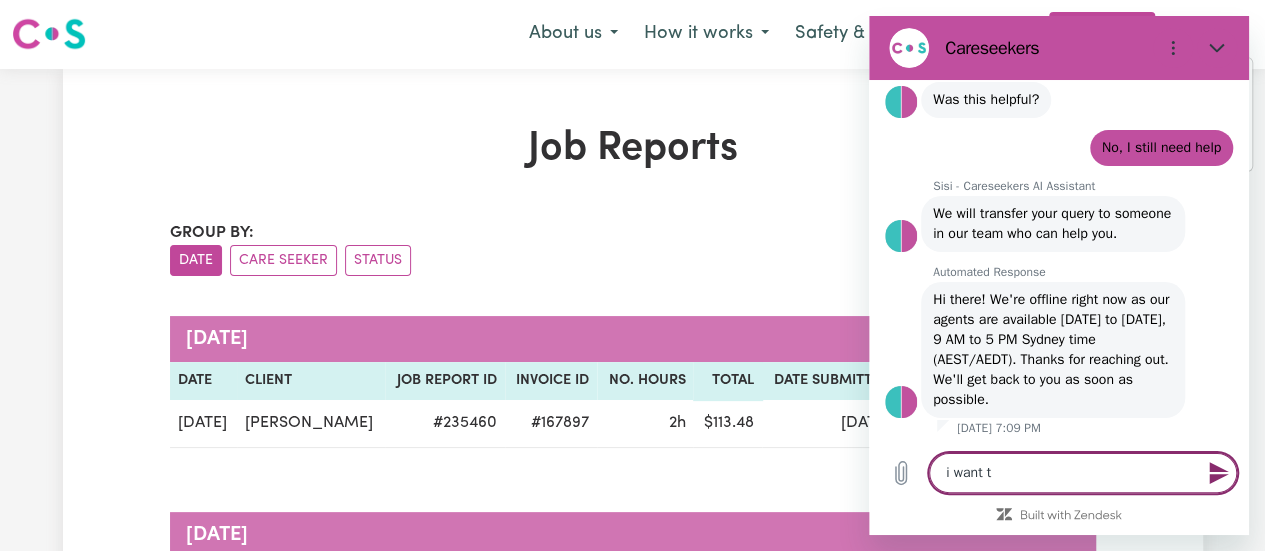 type on "x" 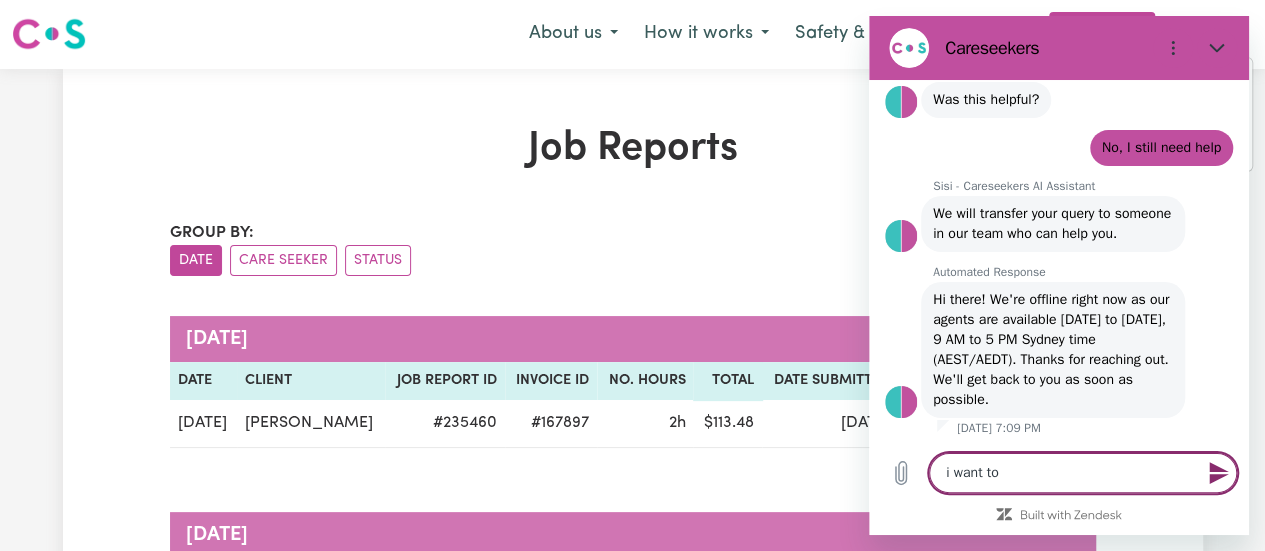 type on "i want to" 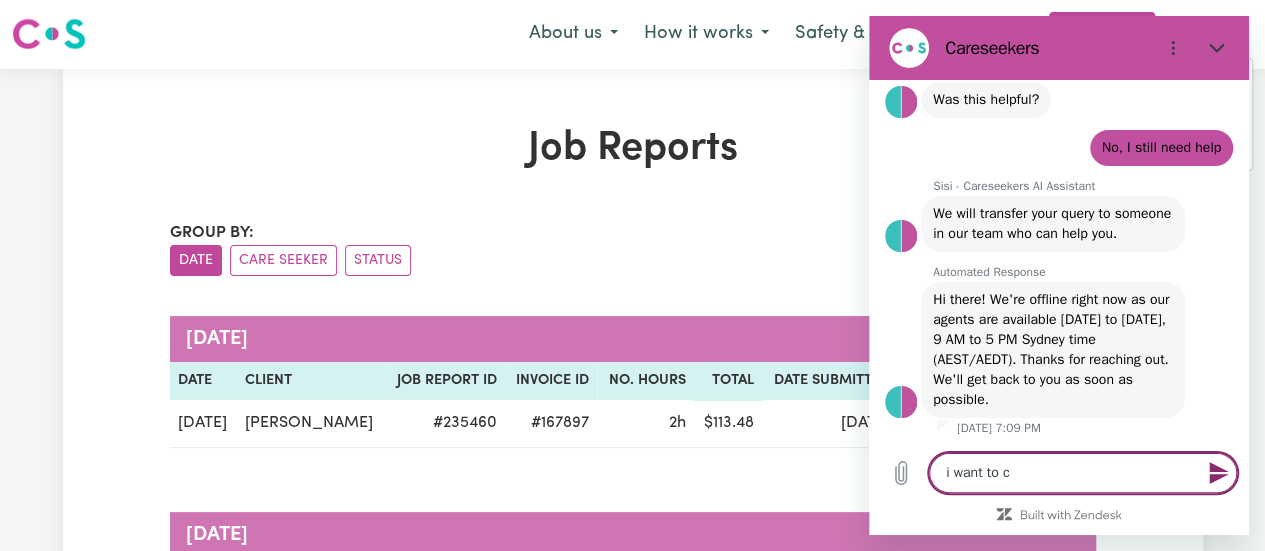 type on "i want to ch" 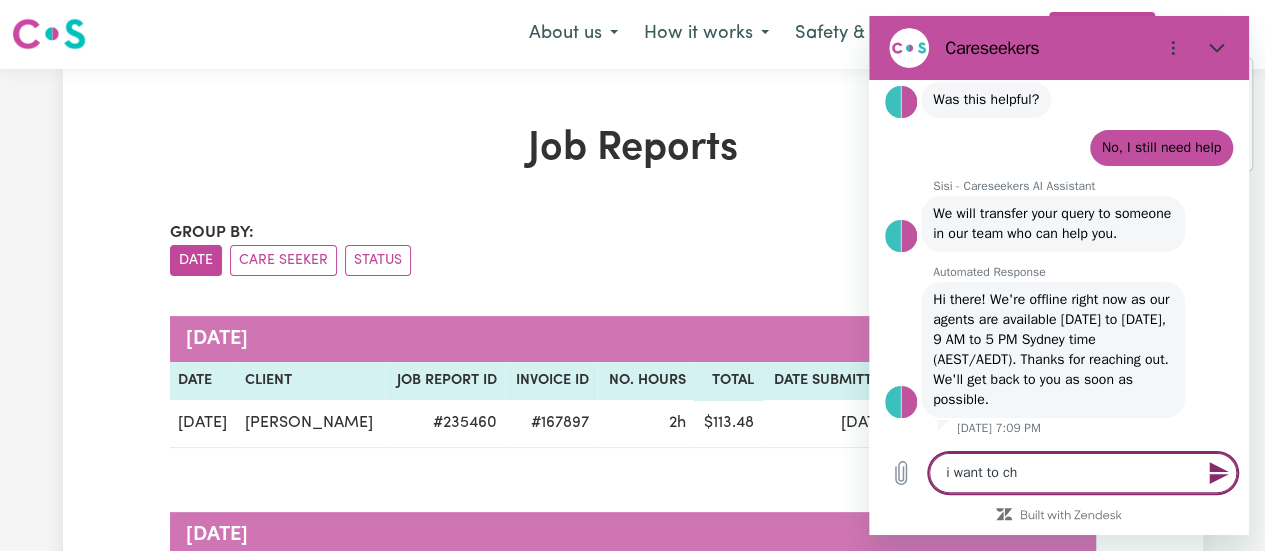 type on "i want to cha" 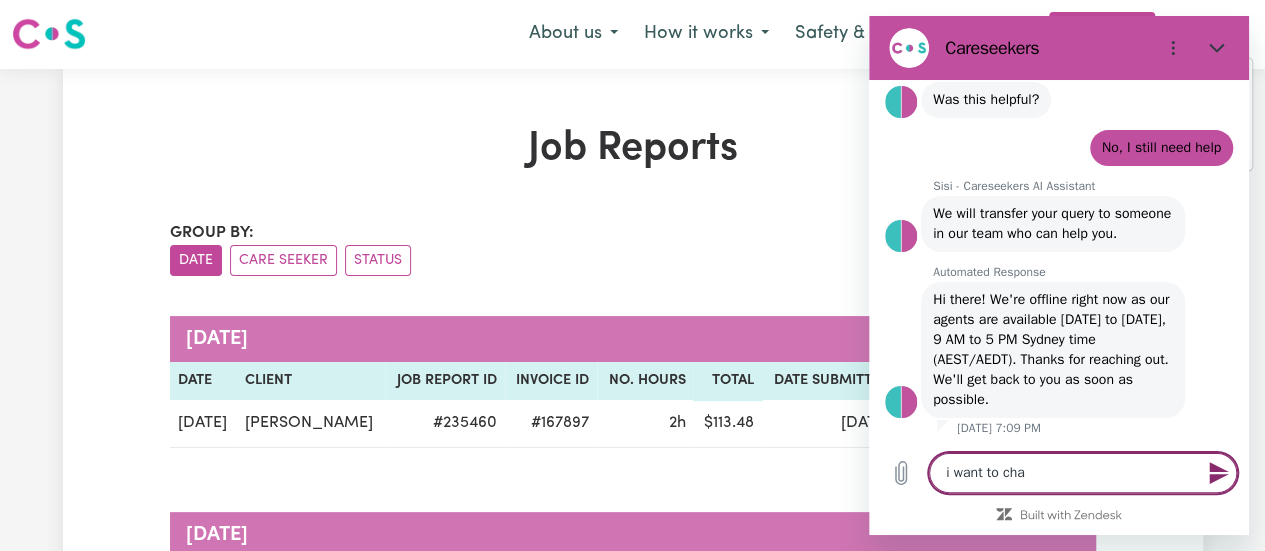 type on "i want to [PERSON_NAME]" 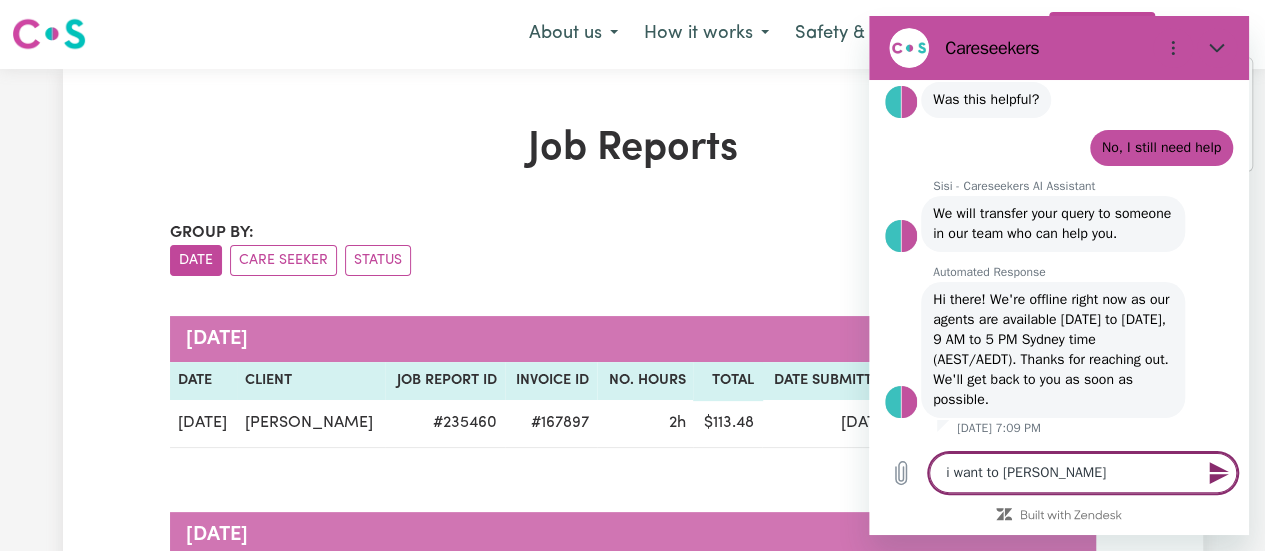 type on "x" 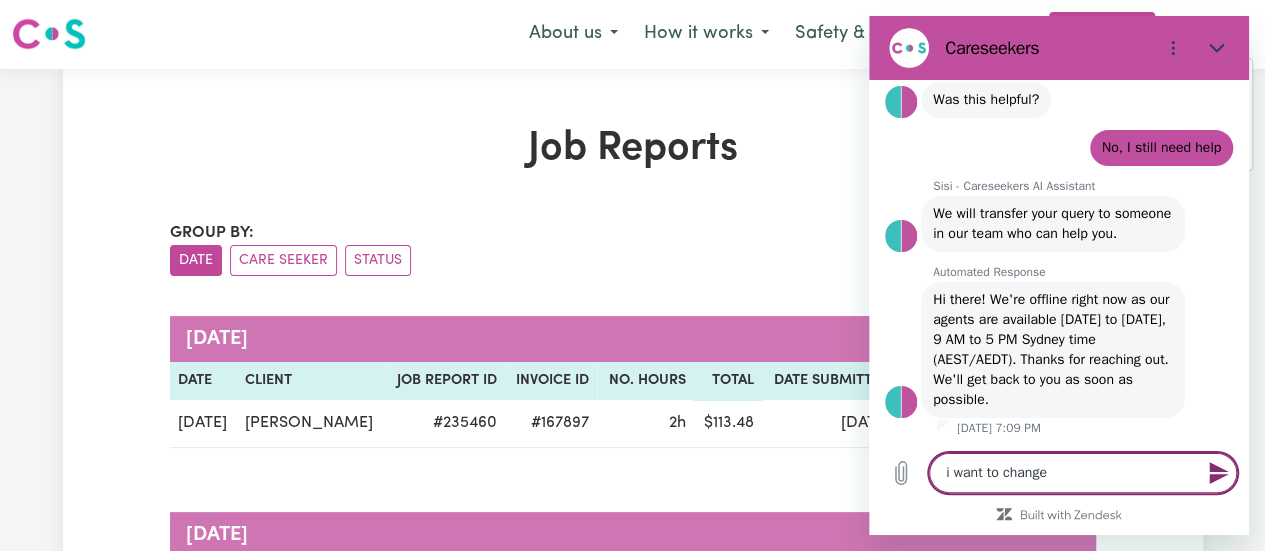 type on "x" 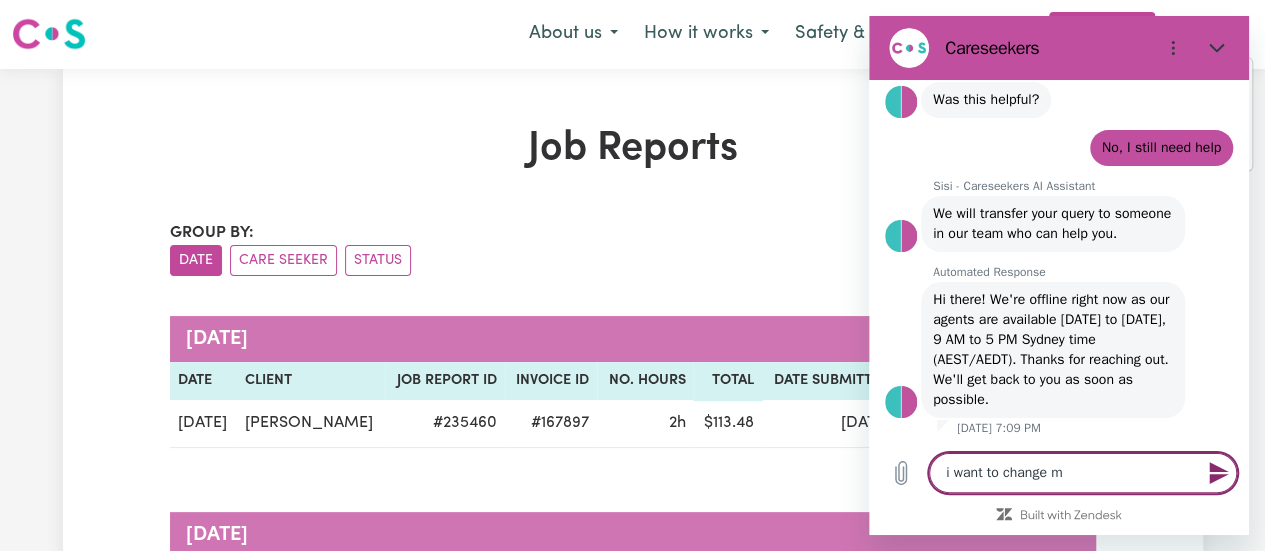 type on "i want to change my" 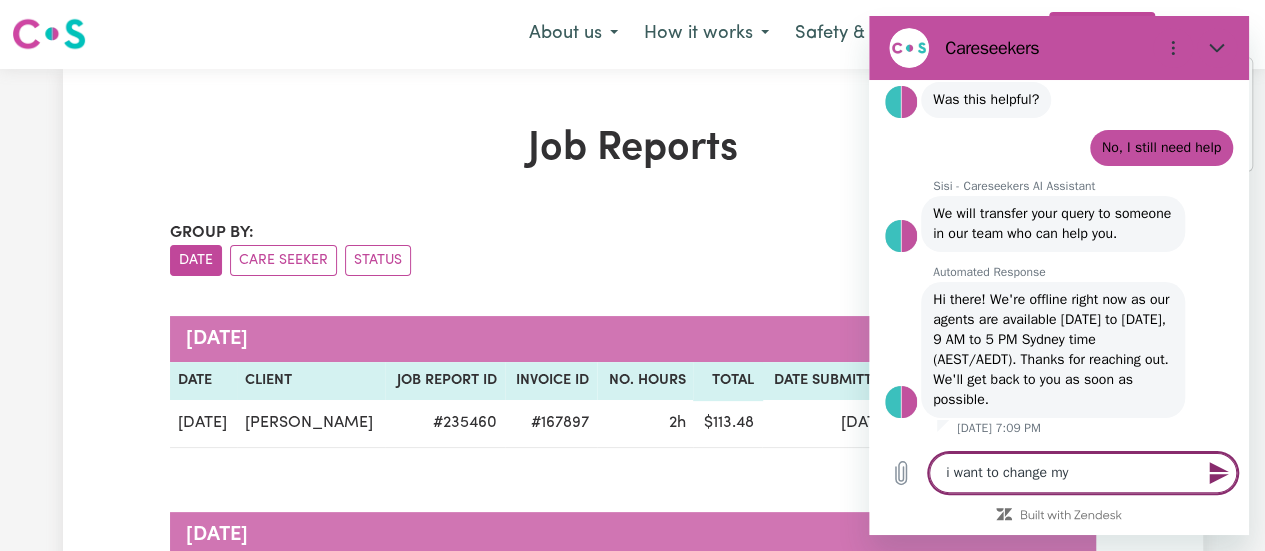 type on "x" 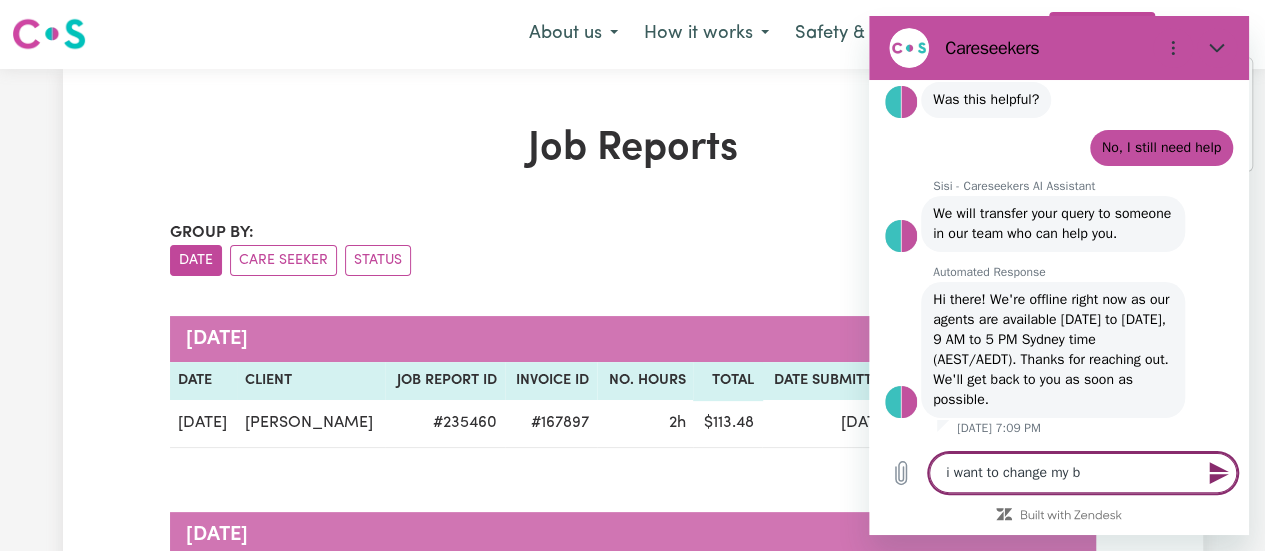 type on "i want to change my ba" 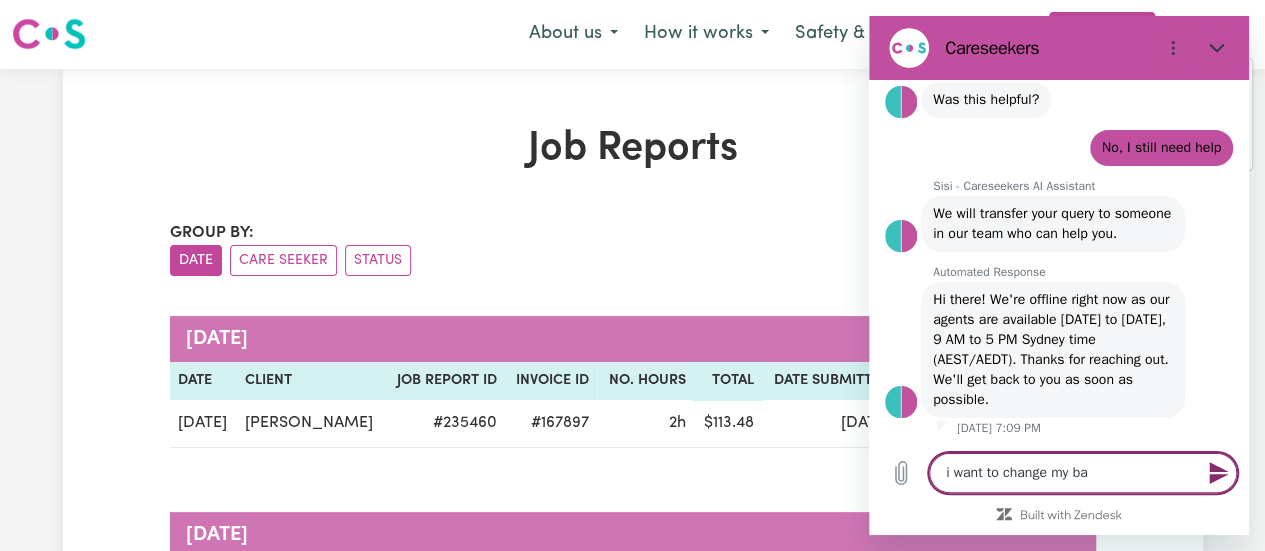 type on "i want to change my ban" 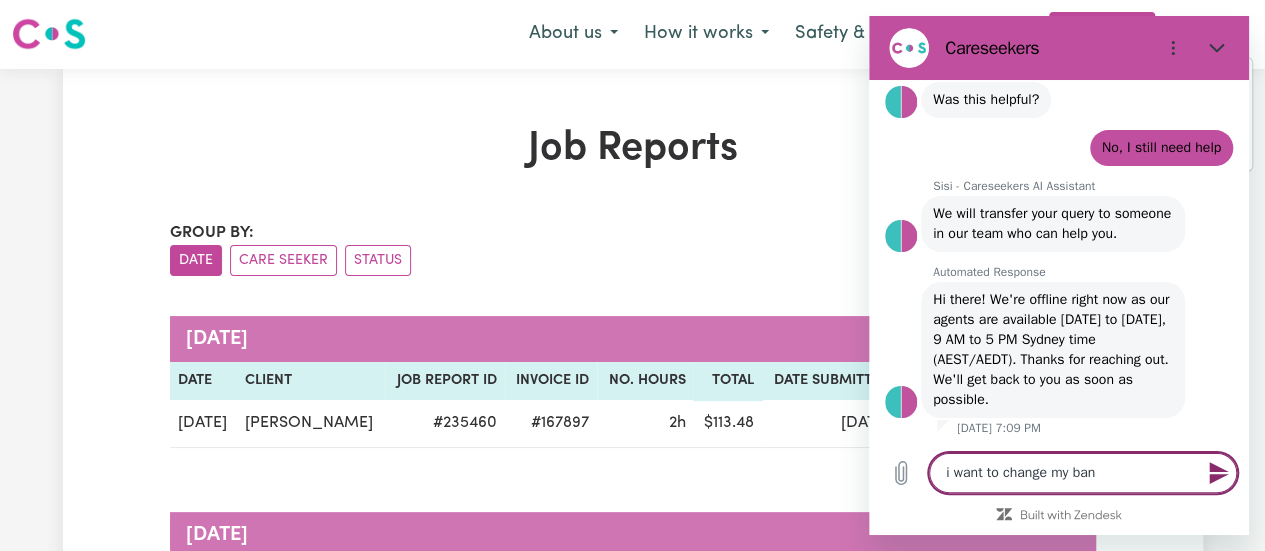 type on "i want to change my bank" 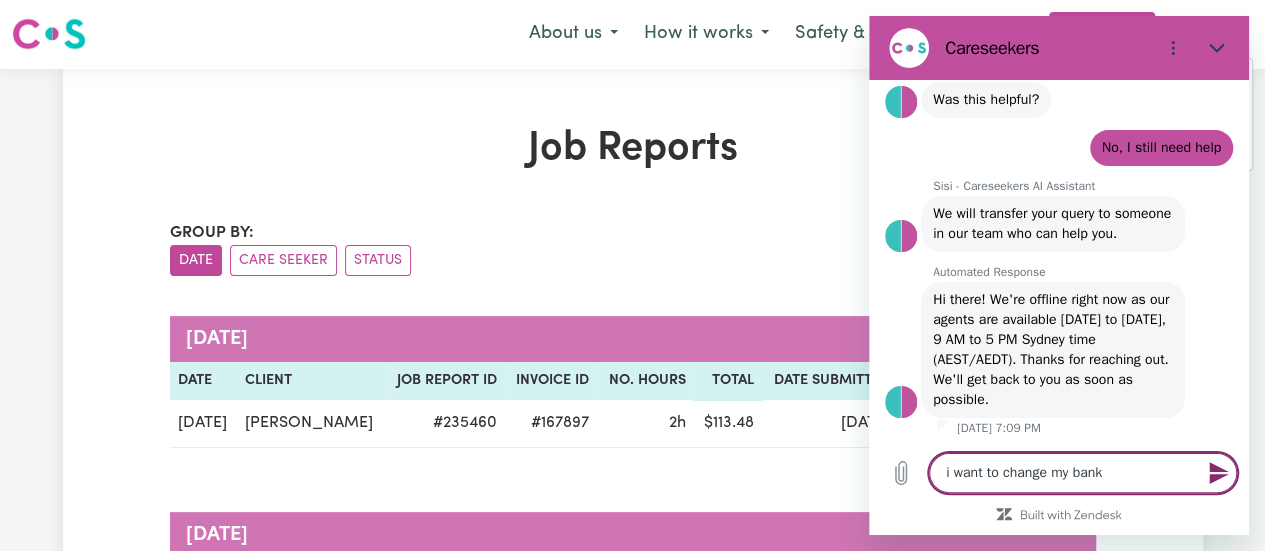 type on "i want to change my bank" 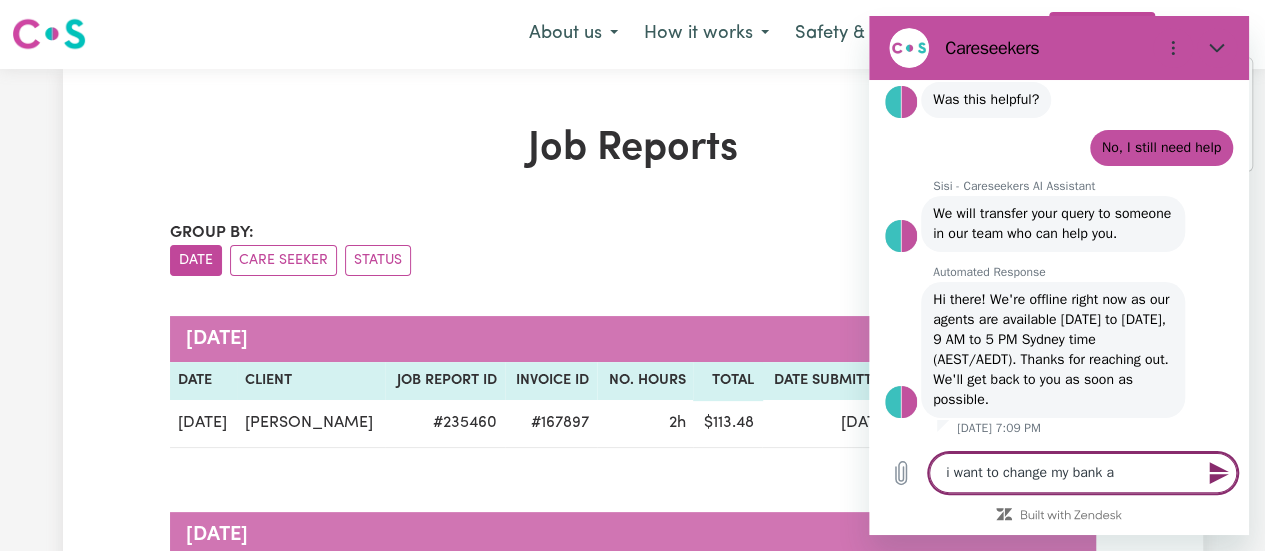type on "i want to change my bank ac" 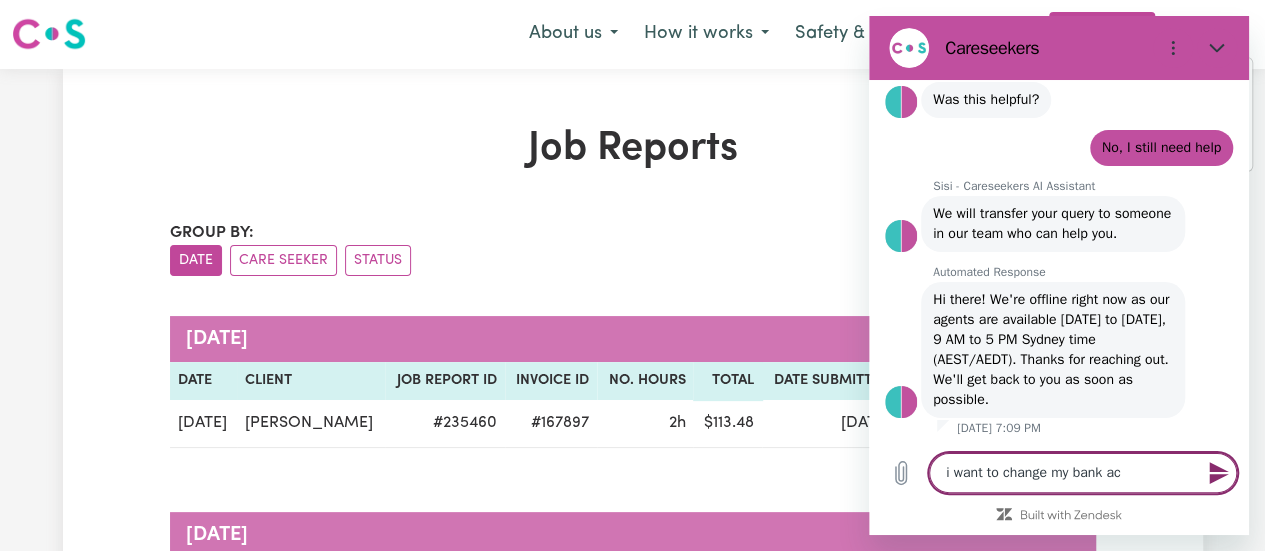 type on "i want to change my bank acc" 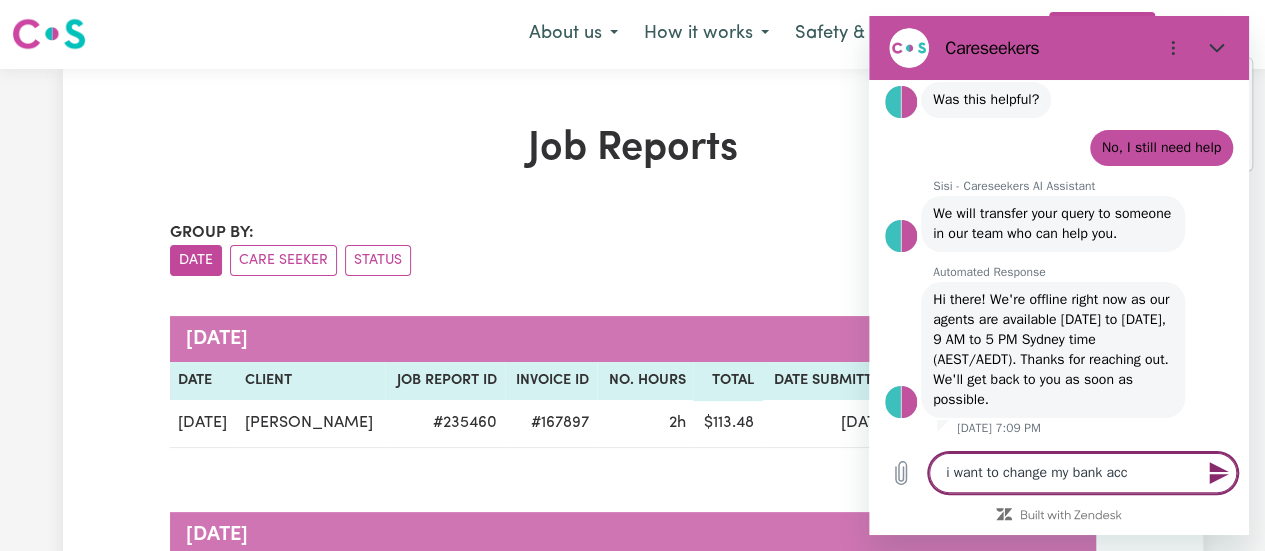 type on "i want to change my bank acco" 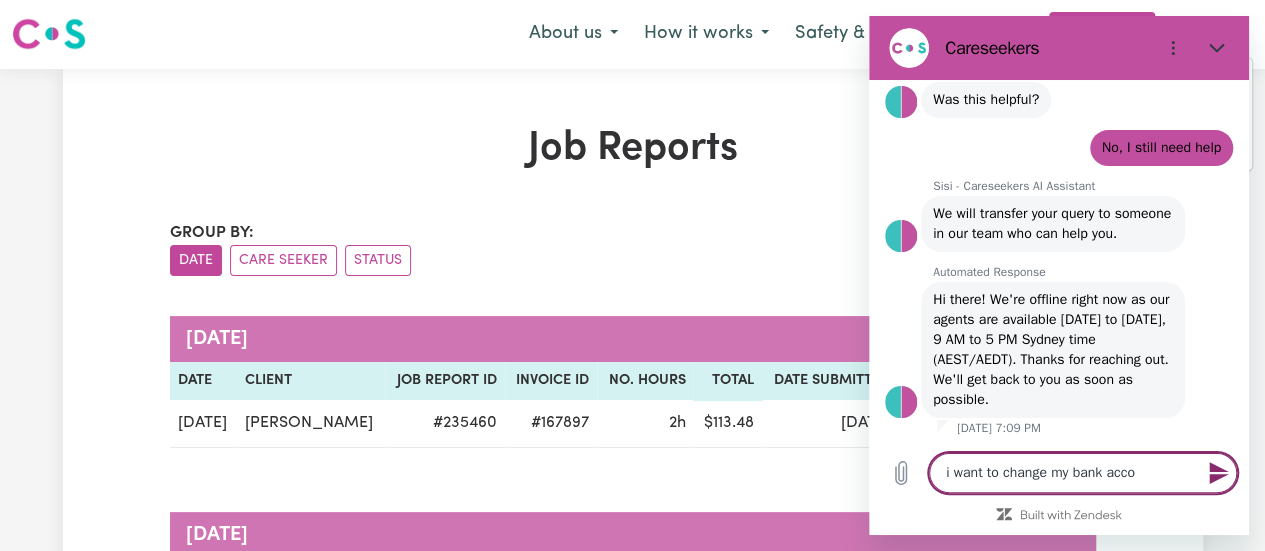 type on "x" 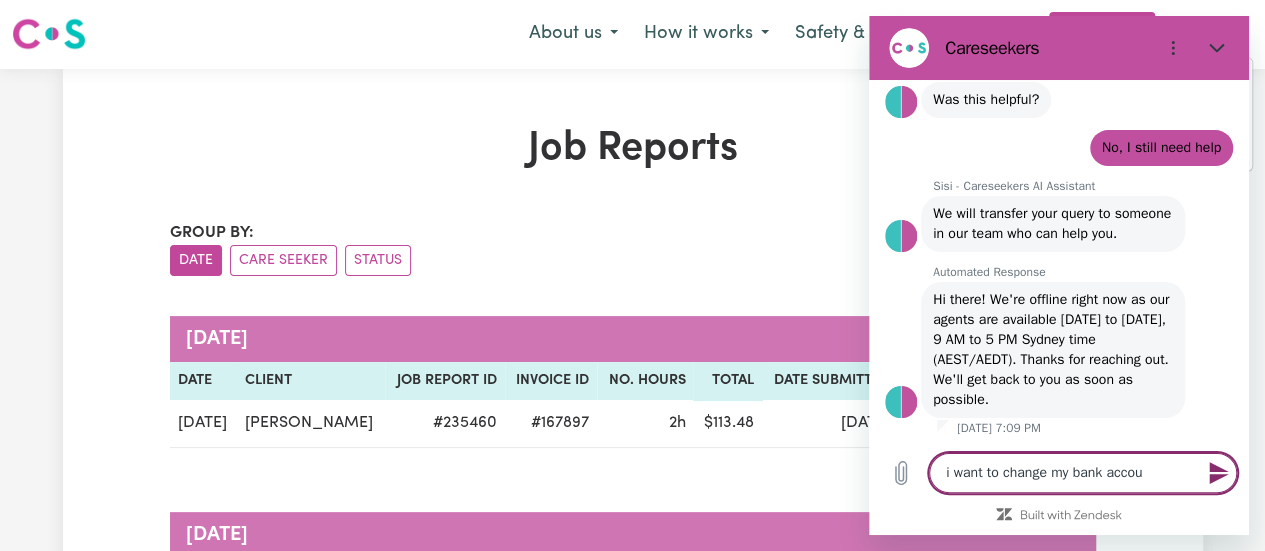 type on "i want to change my bank accoun" 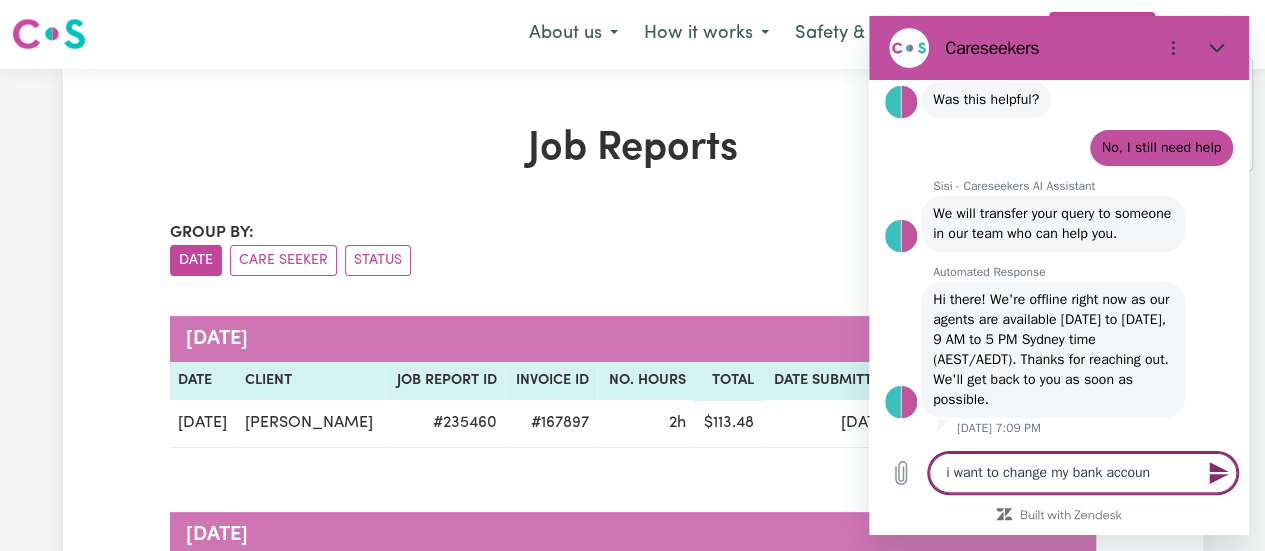 type on "i want to change my bank account" 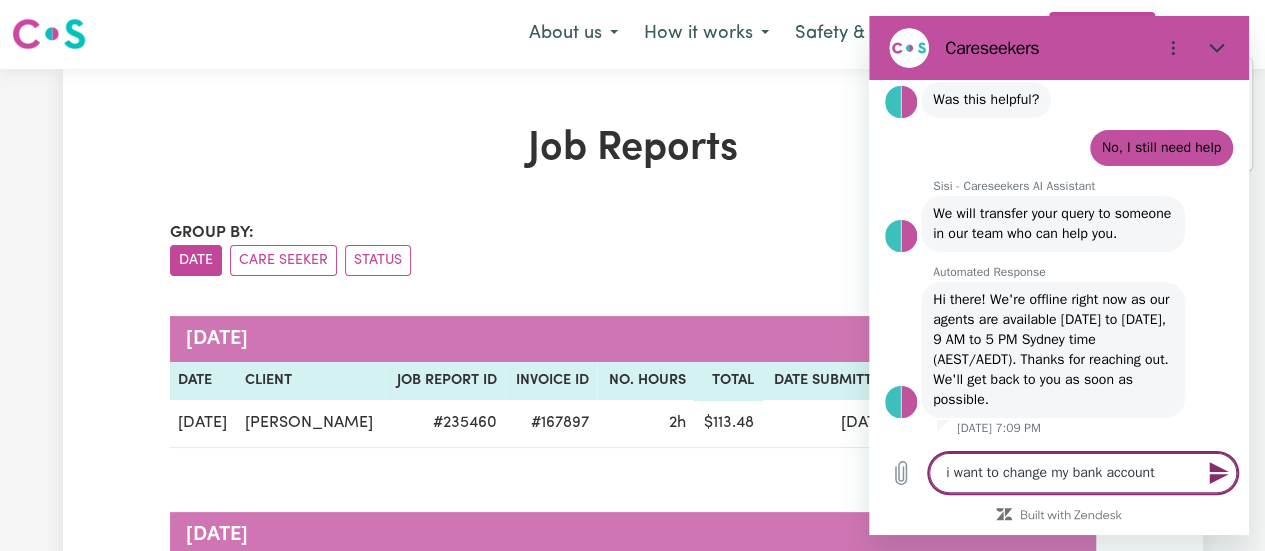type on "i want to change my bank account" 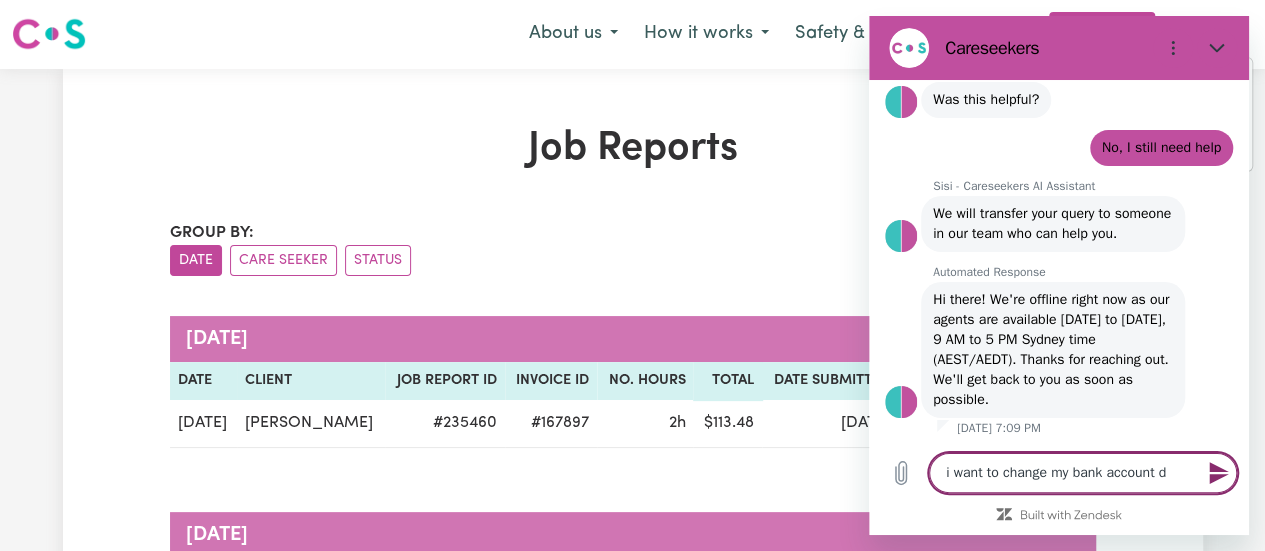type on "i want to change my bank account de" 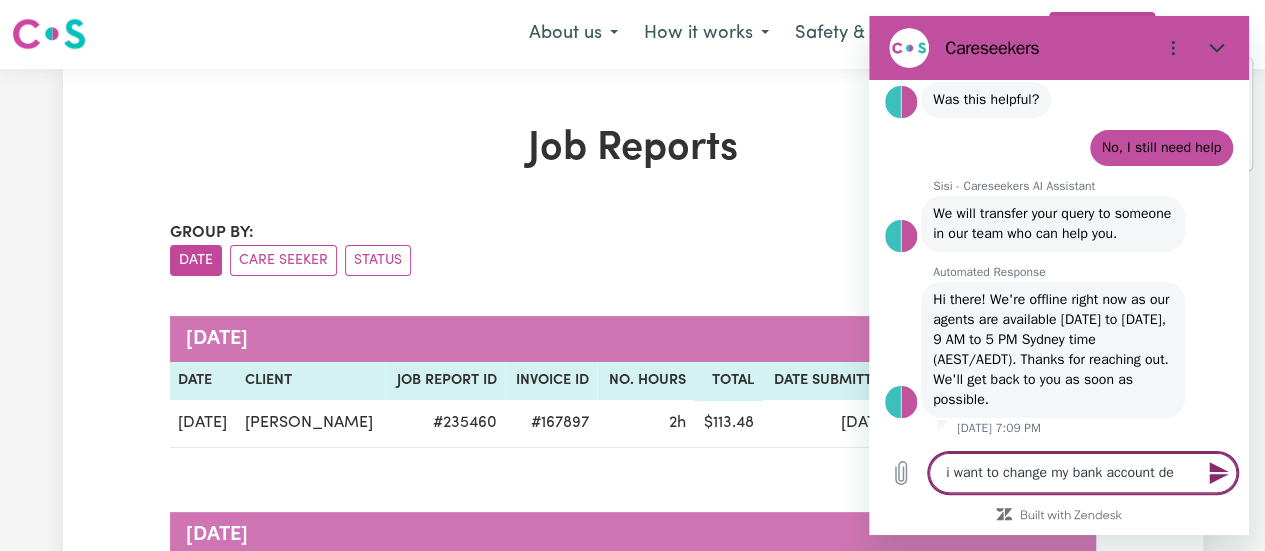 type on "i want to change my bank account det" 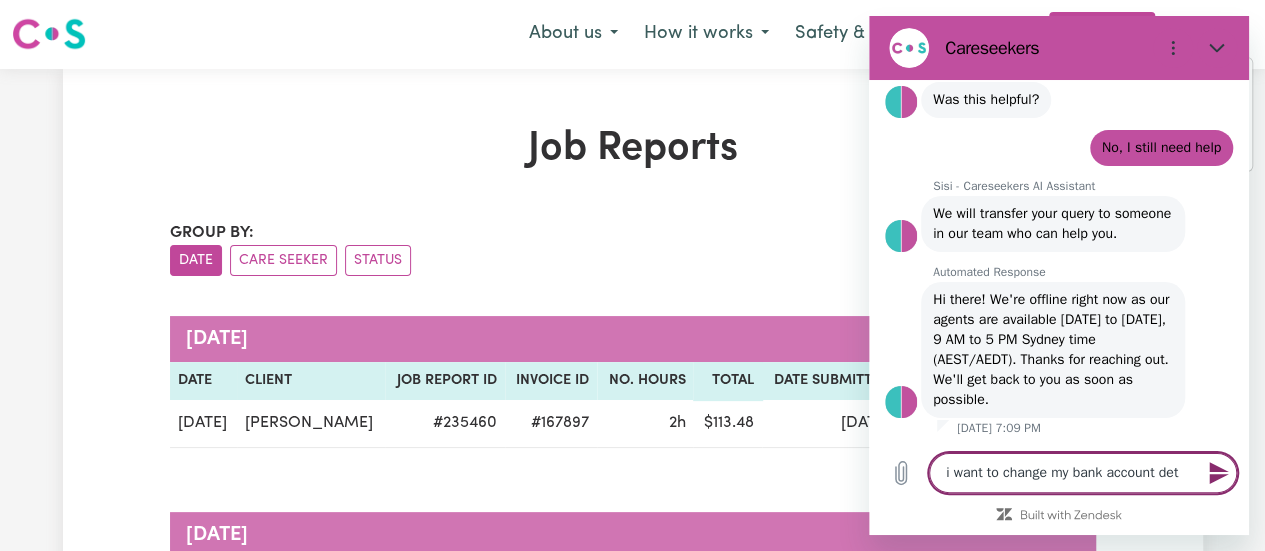 type on "i want to change my bank account deta" 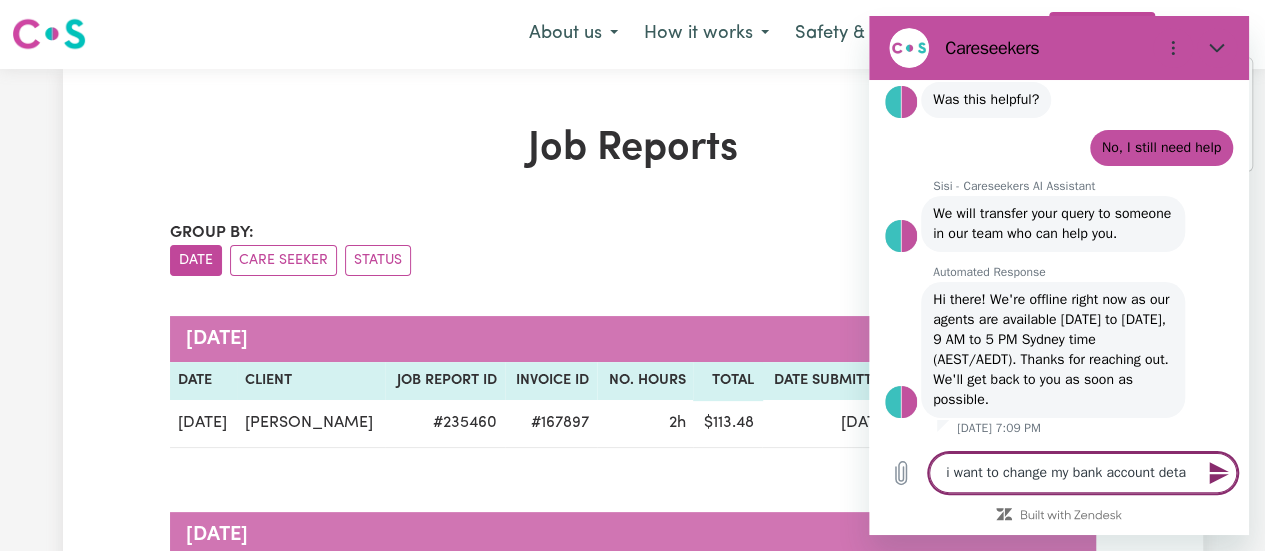 type on "i want to change my bank account detai" 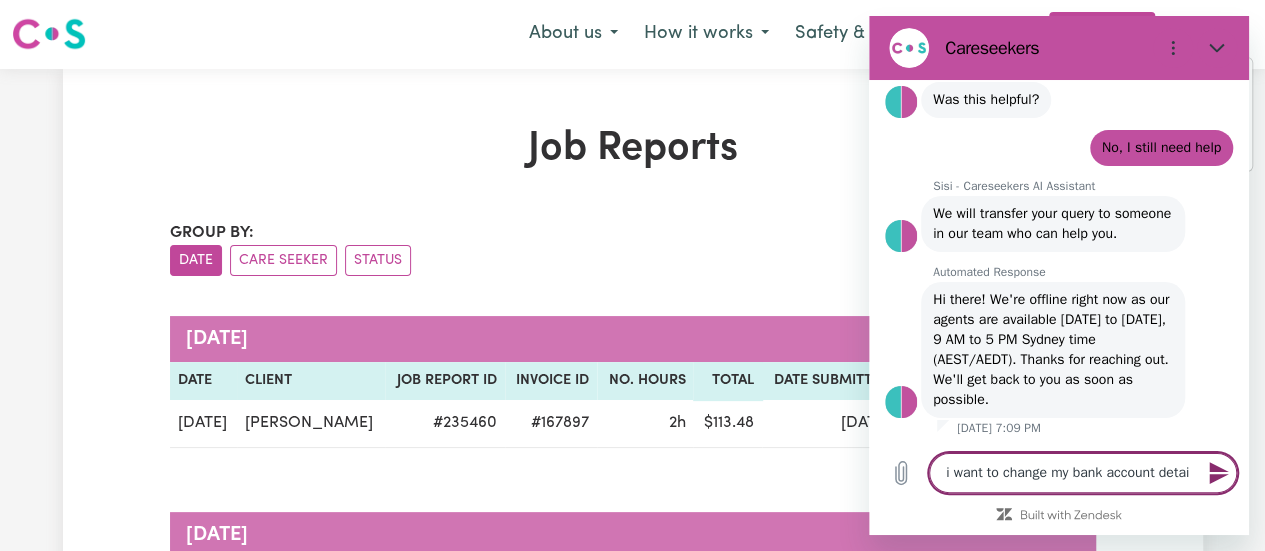type on "i want to change my bank account detail" 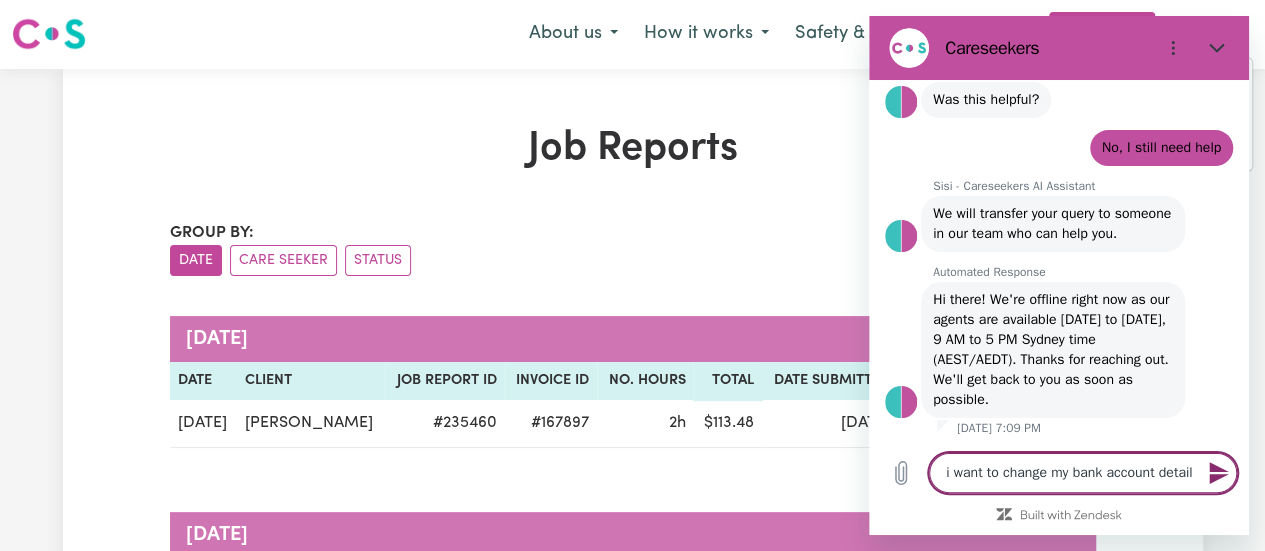 type on "i want to change my bank account details" 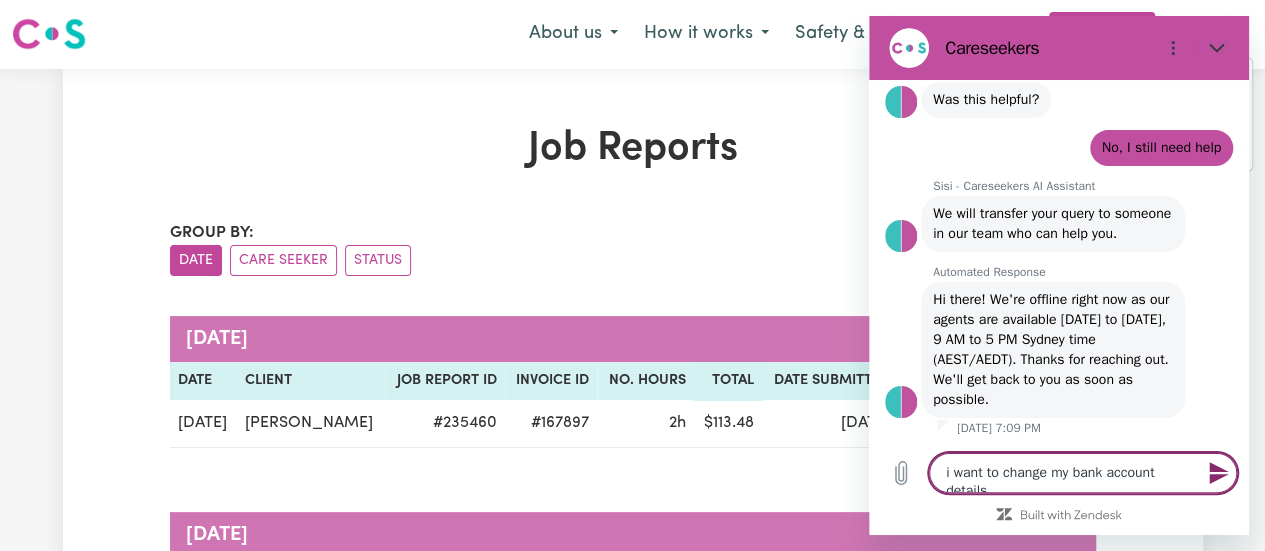 type on "x" 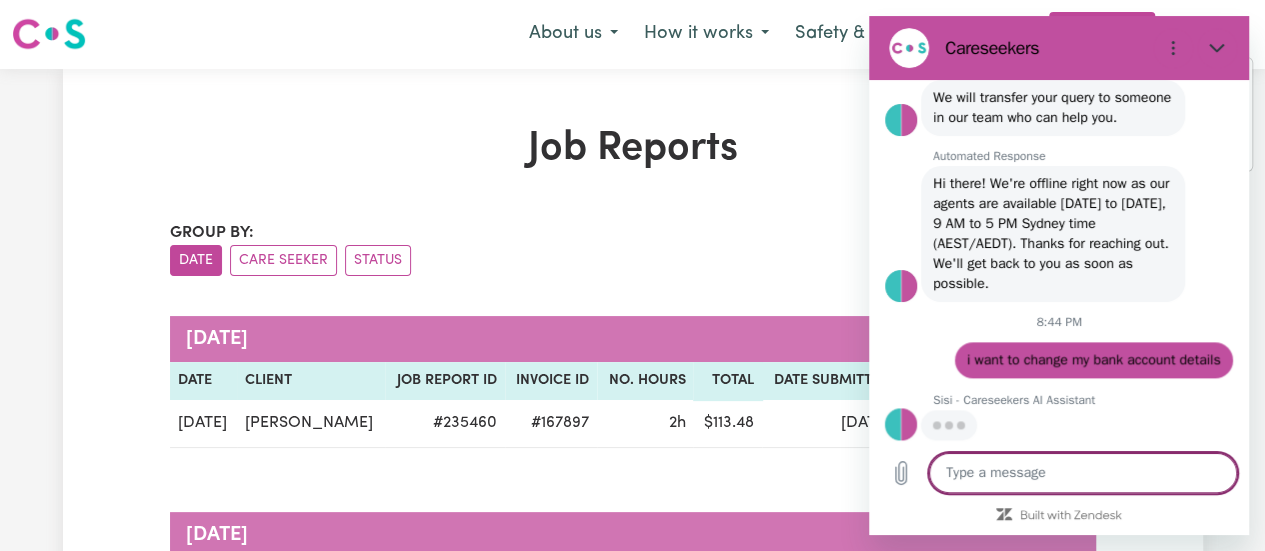 scroll, scrollTop: 1215, scrollLeft: 0, axis: vertical 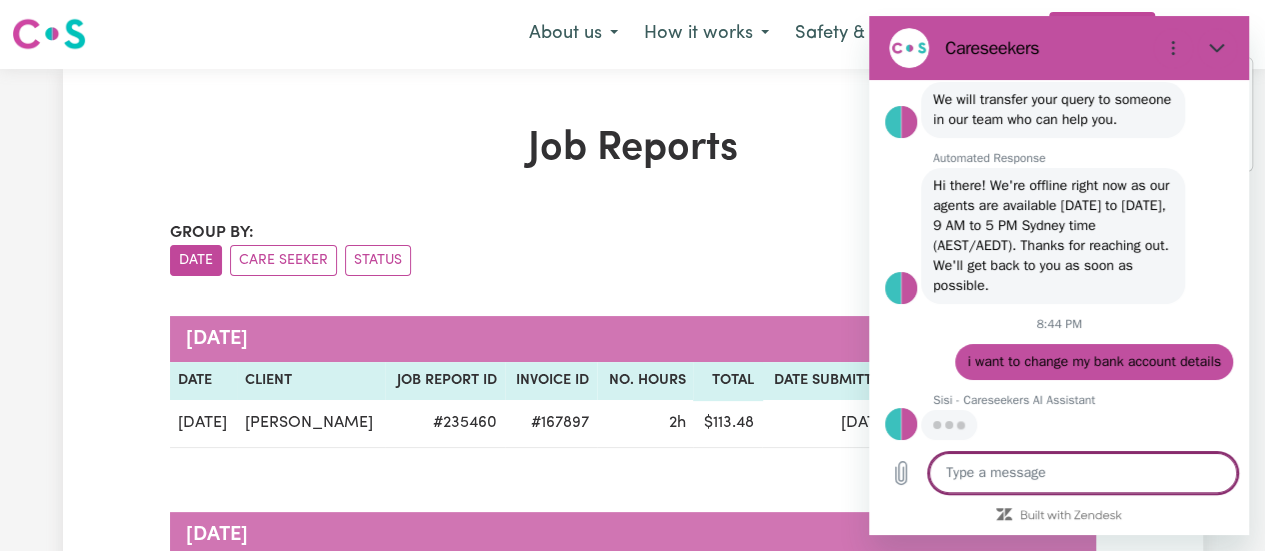 type on "x" 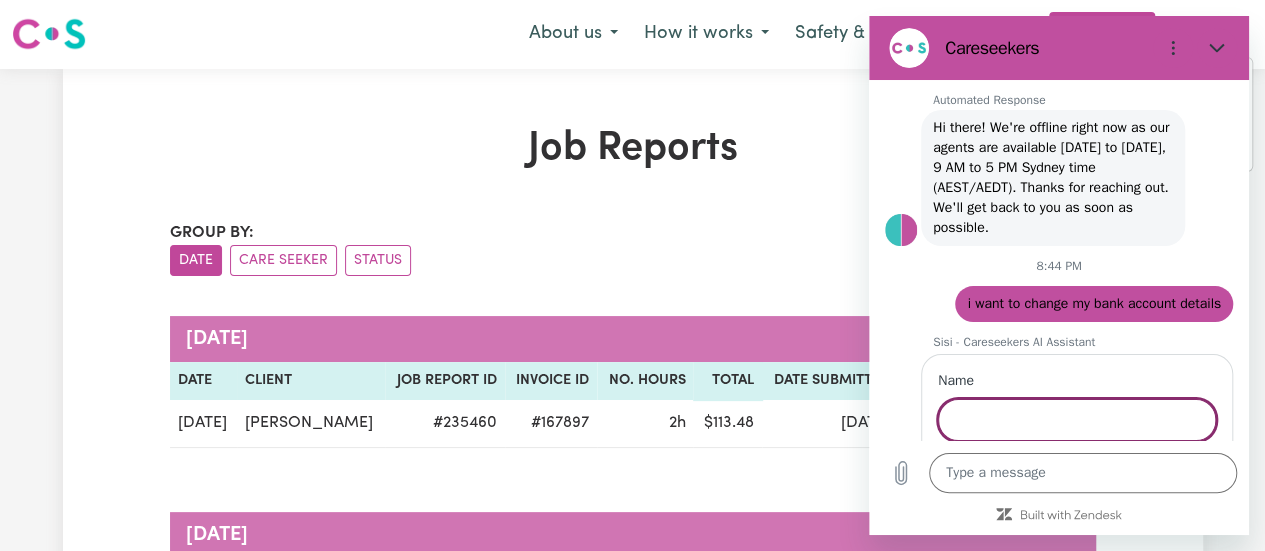 scroll, scrollTop: 1346, scrollLeft: 0, axis: vertical 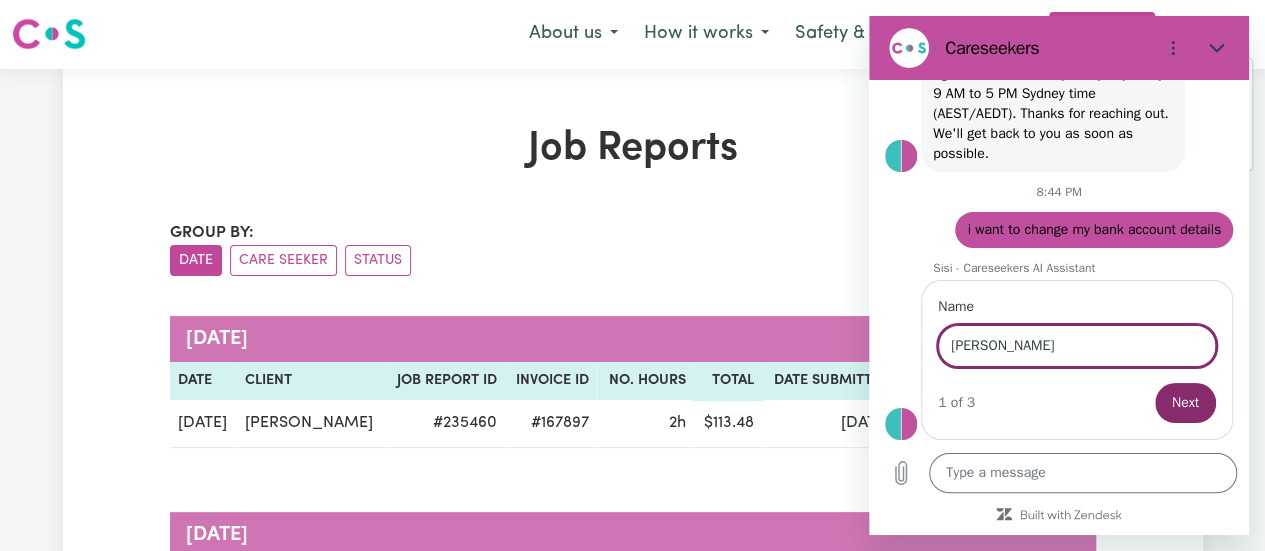type on "[PERSON_NAME]" 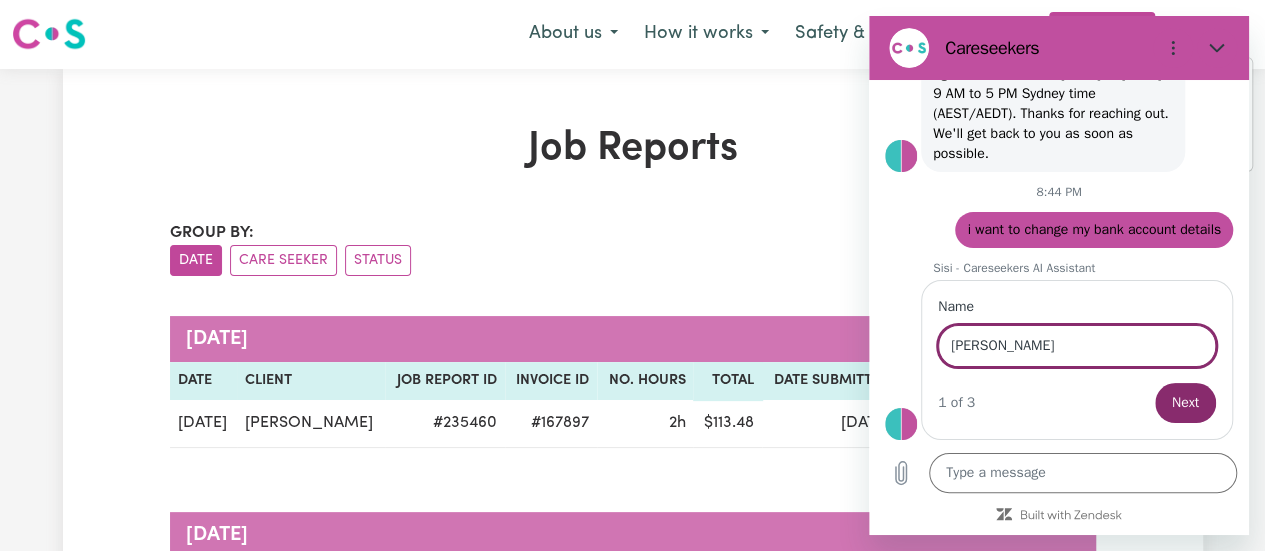 click on "Next" at bounding box center (1185, 403) 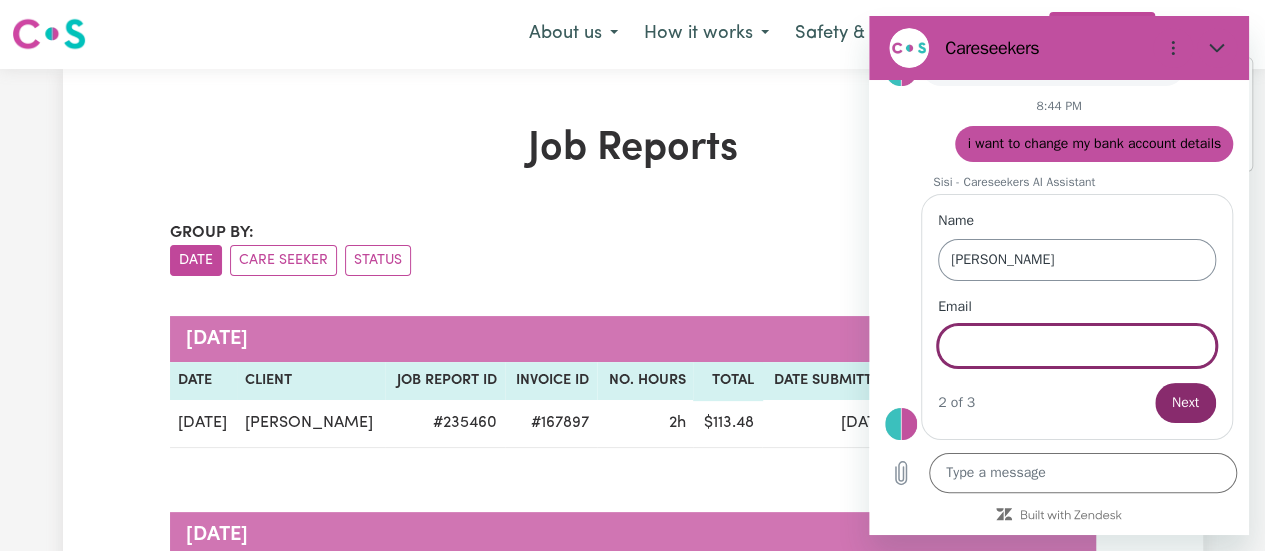 scroll, scrollTop: 1431, scrollLeft: 0, axis: vertical 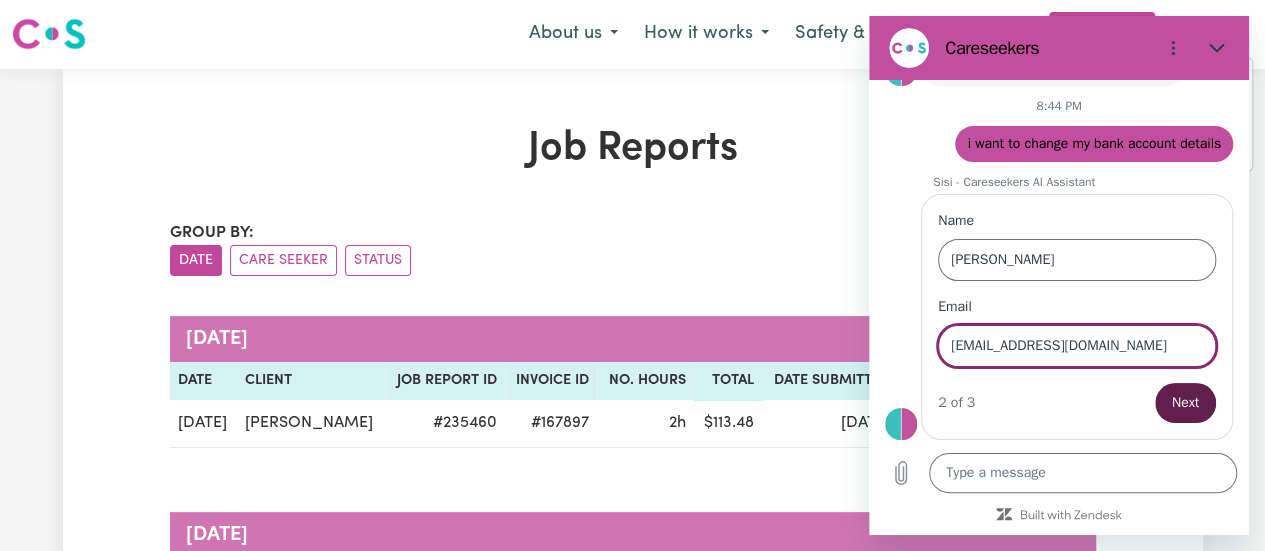 type on "[EMAIL_ADDRESS][DOMAIN_NAME]" 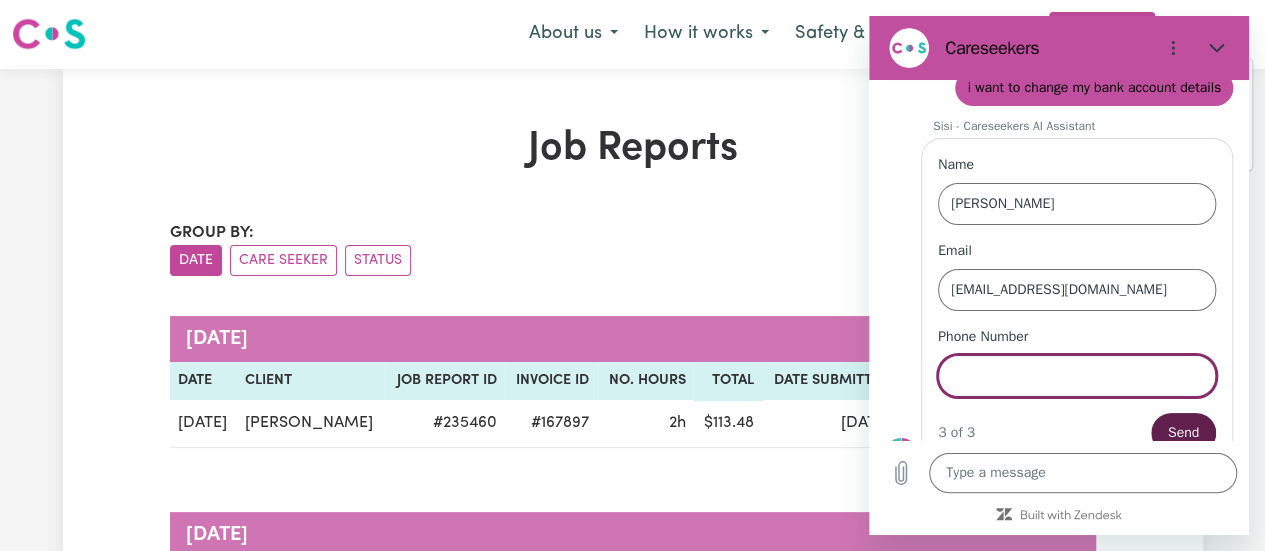 scroll, scrollTop: 1516, scrollLeft: 0, axis: vertical 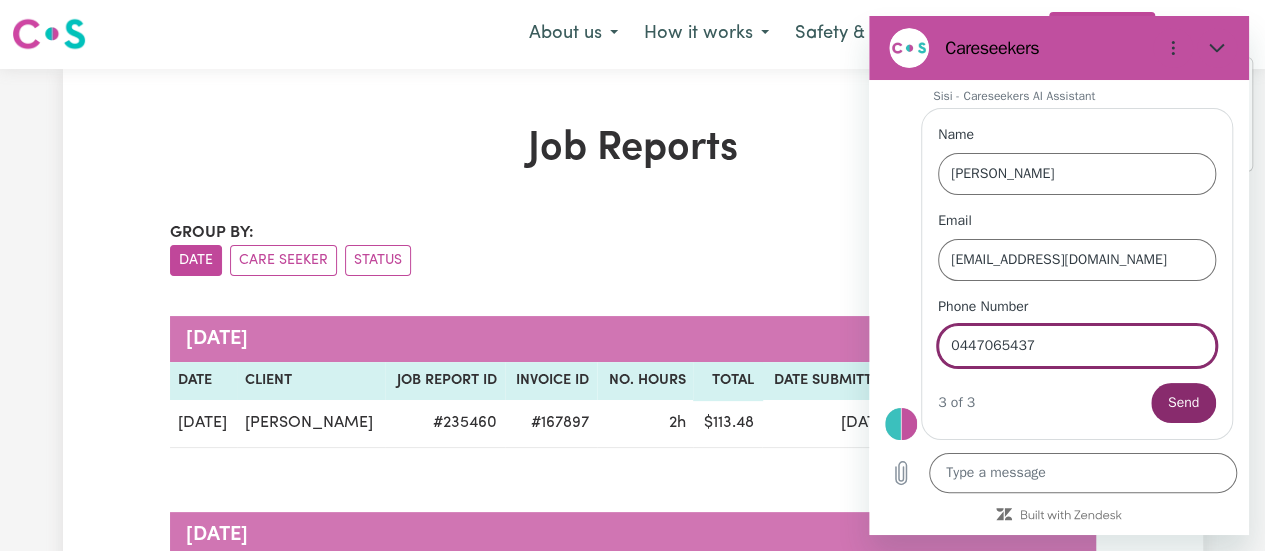 type on "0447065437" 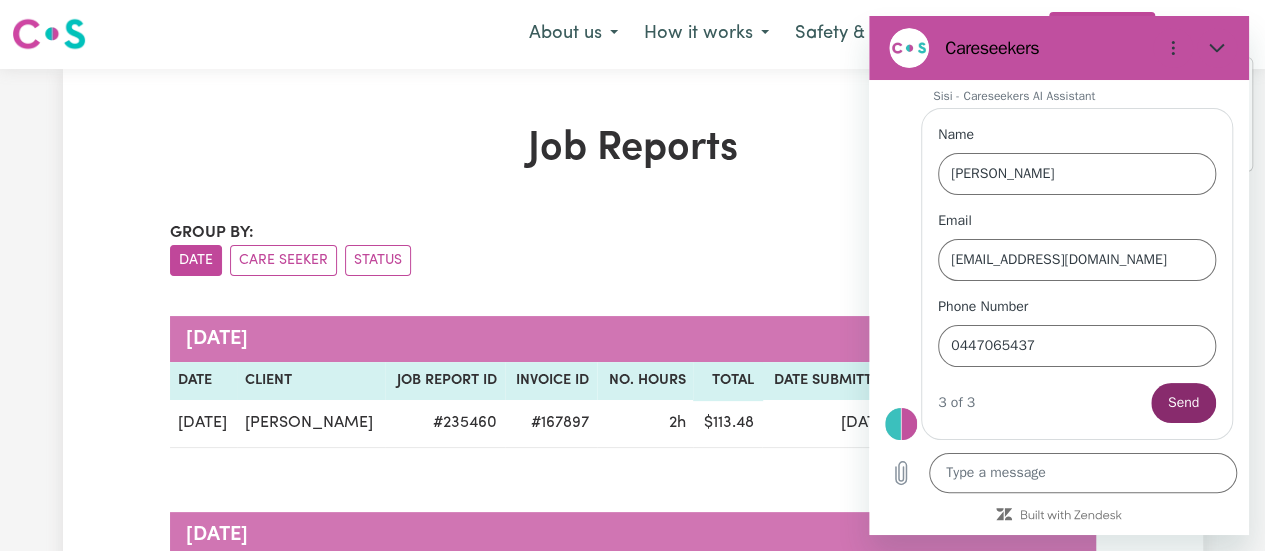 click on "Name [PERSON_NAME] Email [EMAIL_ADDRESS][DOMAIN_NAME] Phone Number 0447065437 3 of 3 Send" at bounding box center [1067, 272] 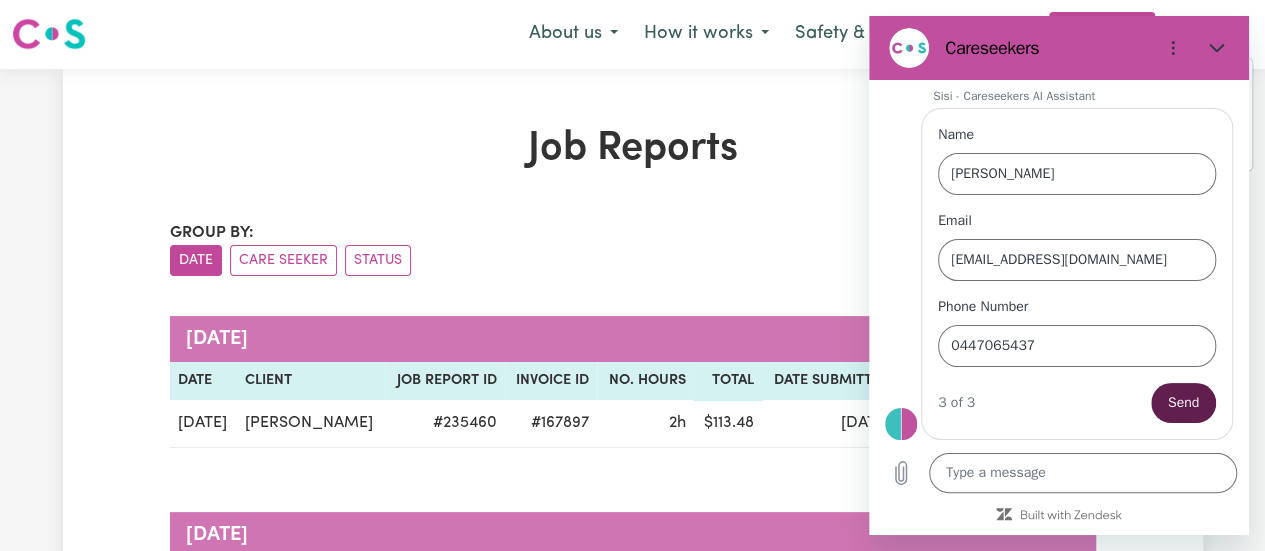 click on "Send" at bounding box center (1183, 403) 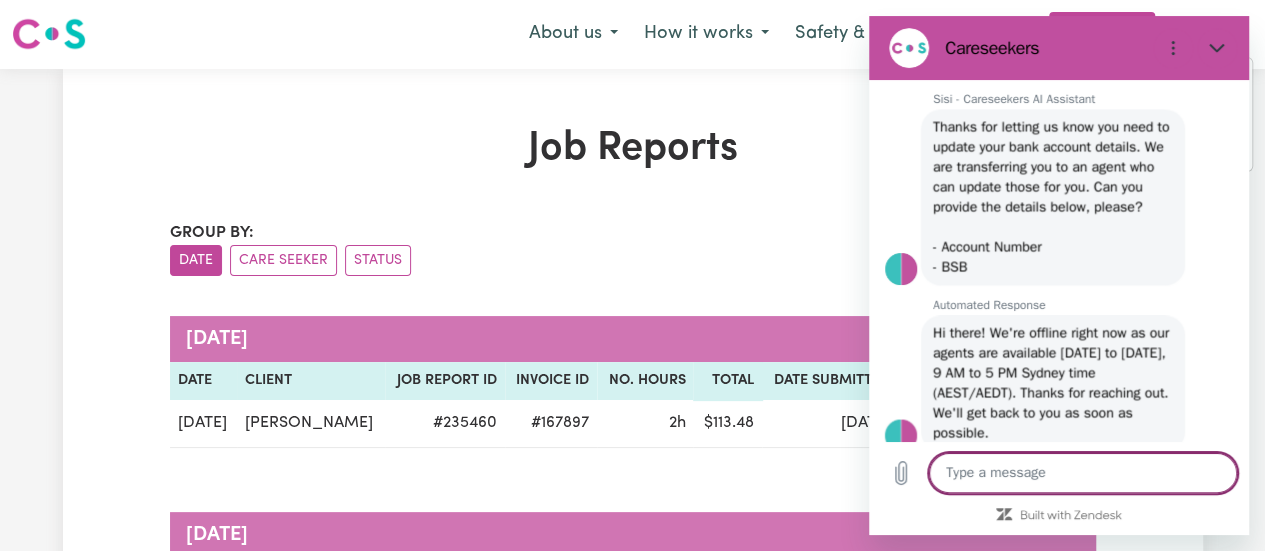 scroll, scrollTop: 1770, scrollLeft: 0, axis: vertical 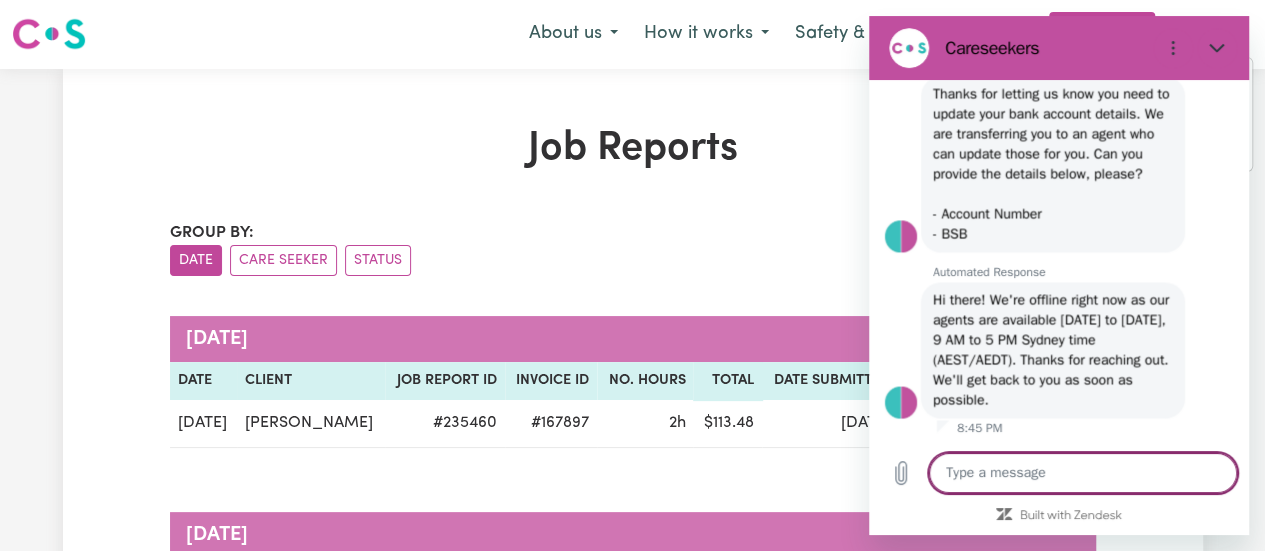 type on "x" 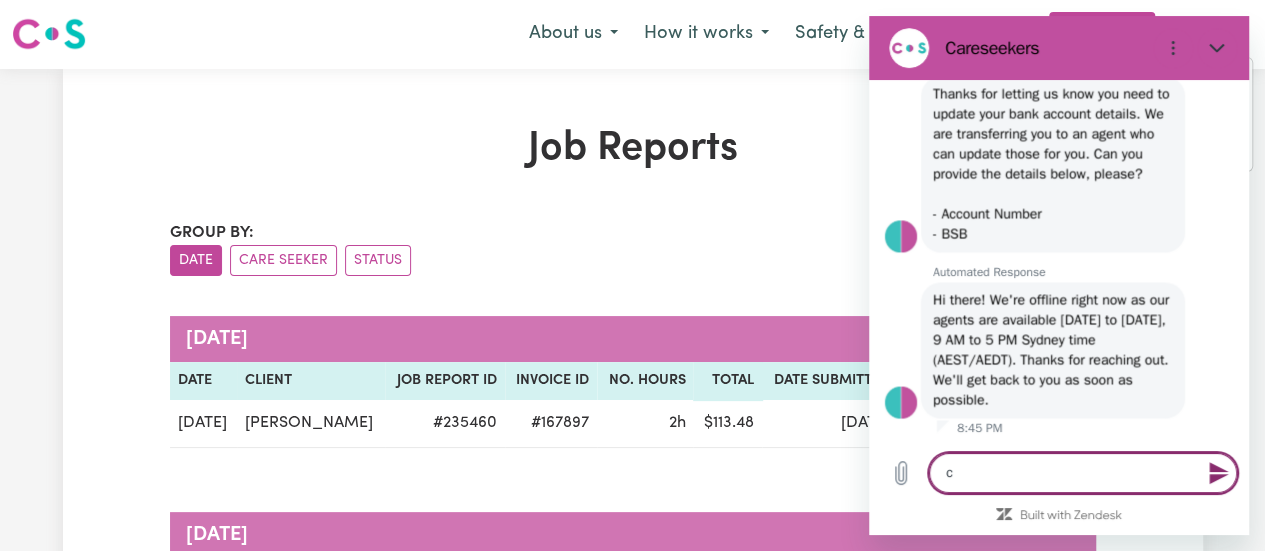 type on "cc" 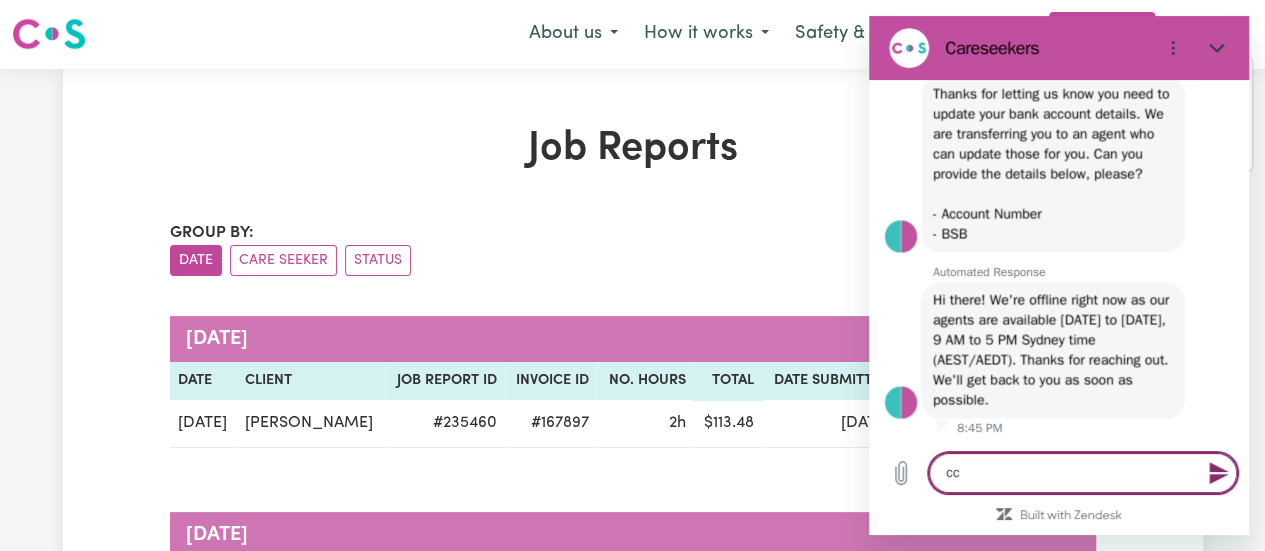 type on "x" 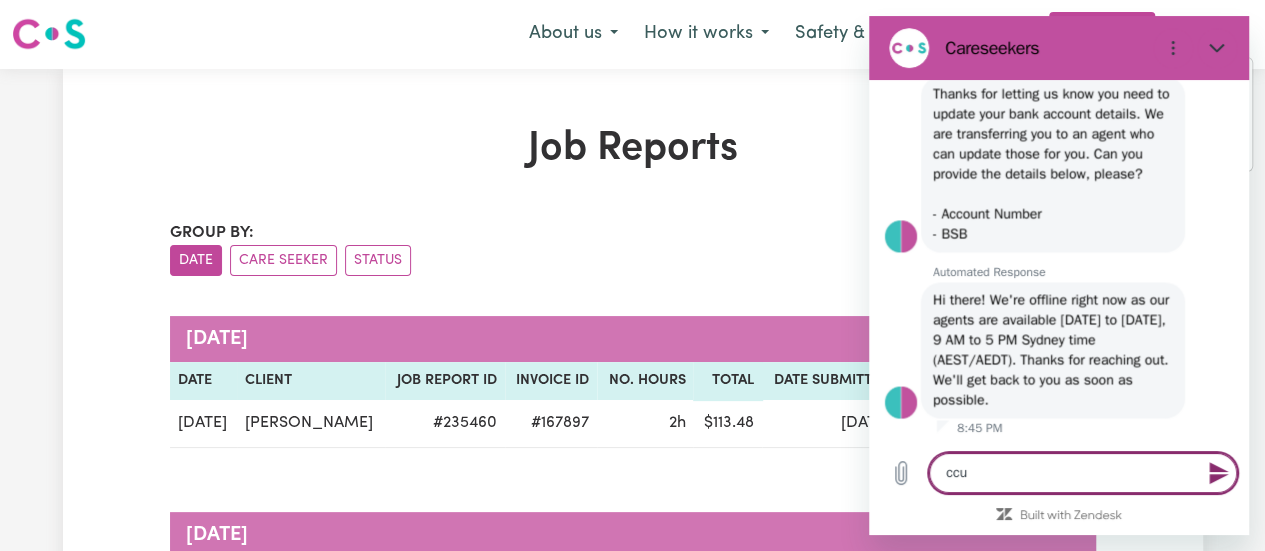 type on "cc" 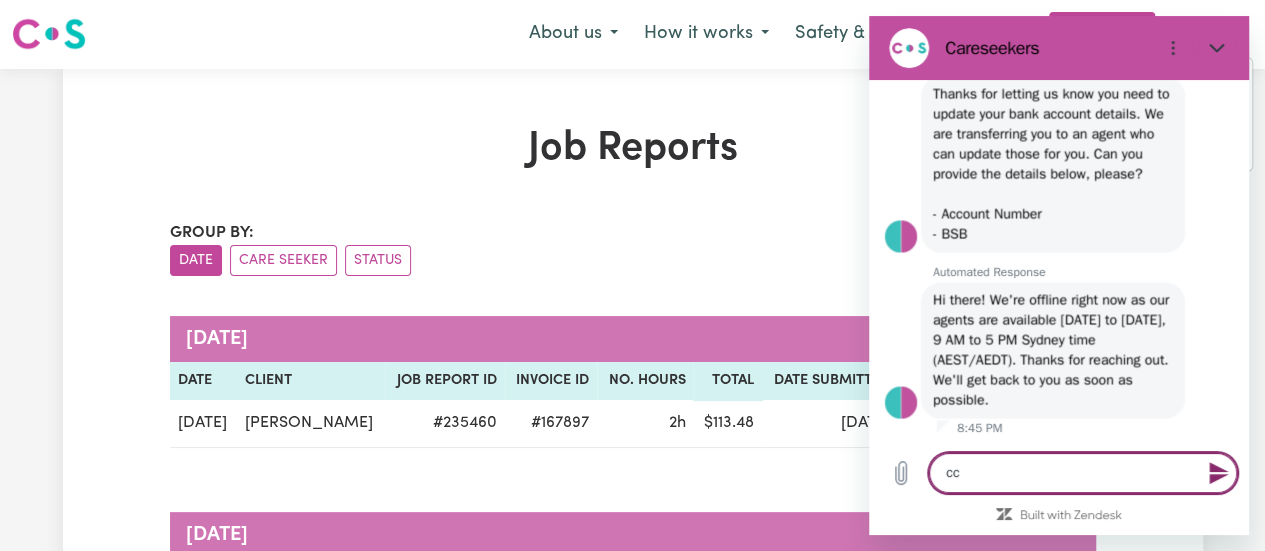 type on "c" 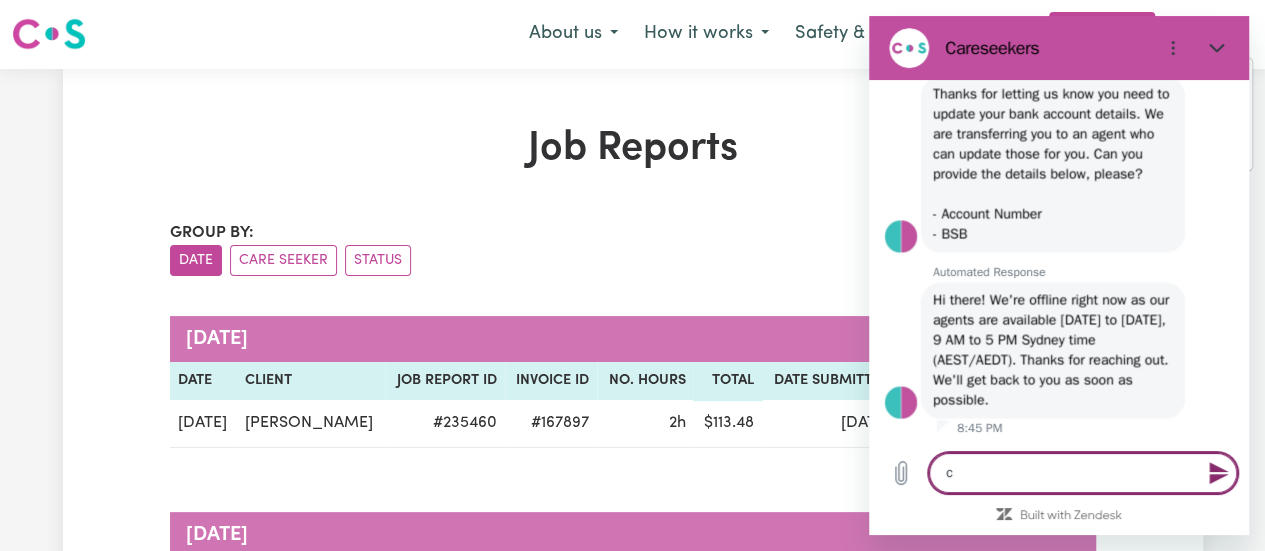 type 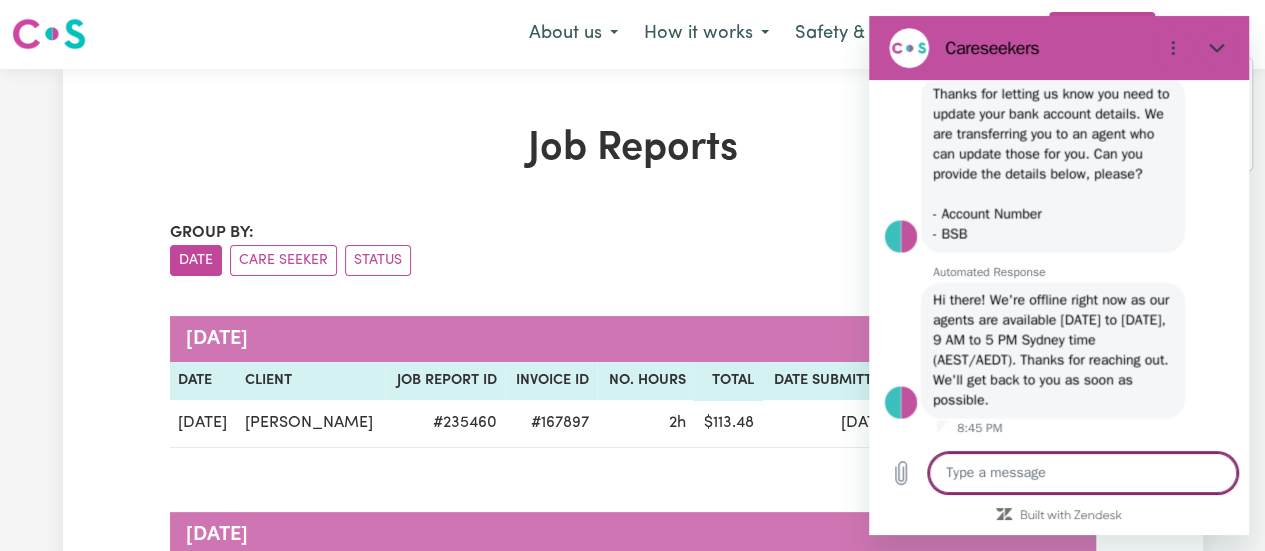 type on "A" 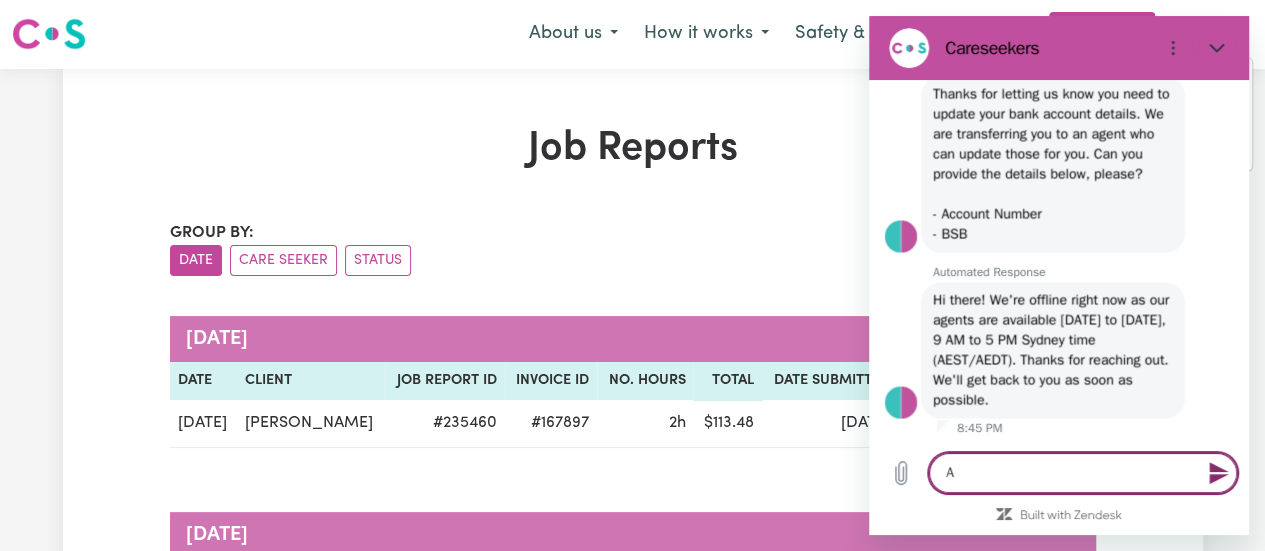 type on "Ac" 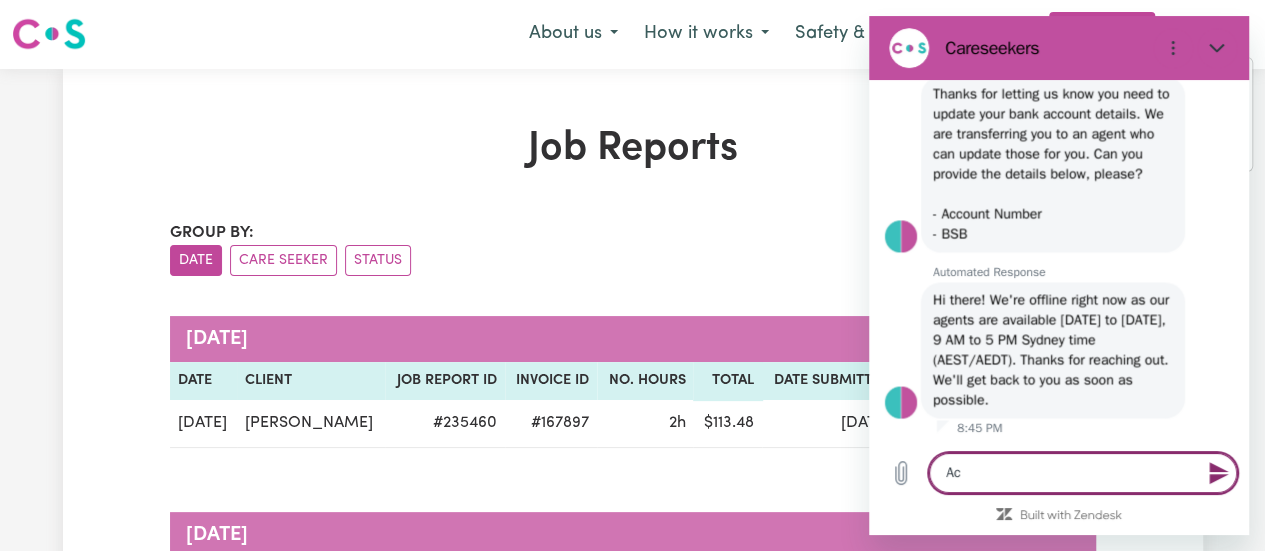 type on "Acc" 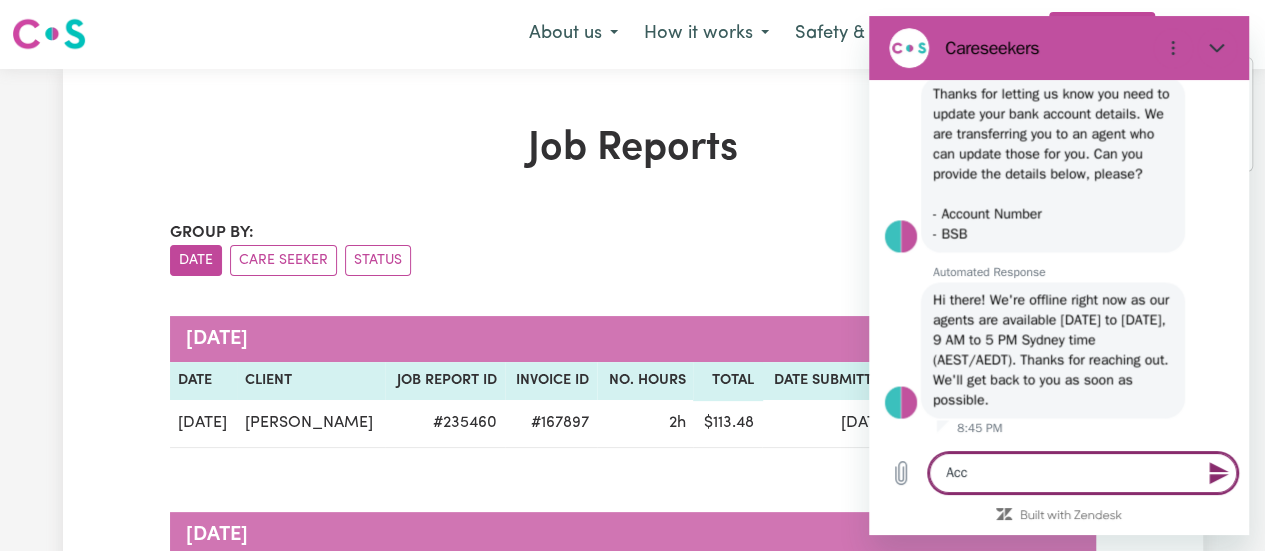 type on "Acco" 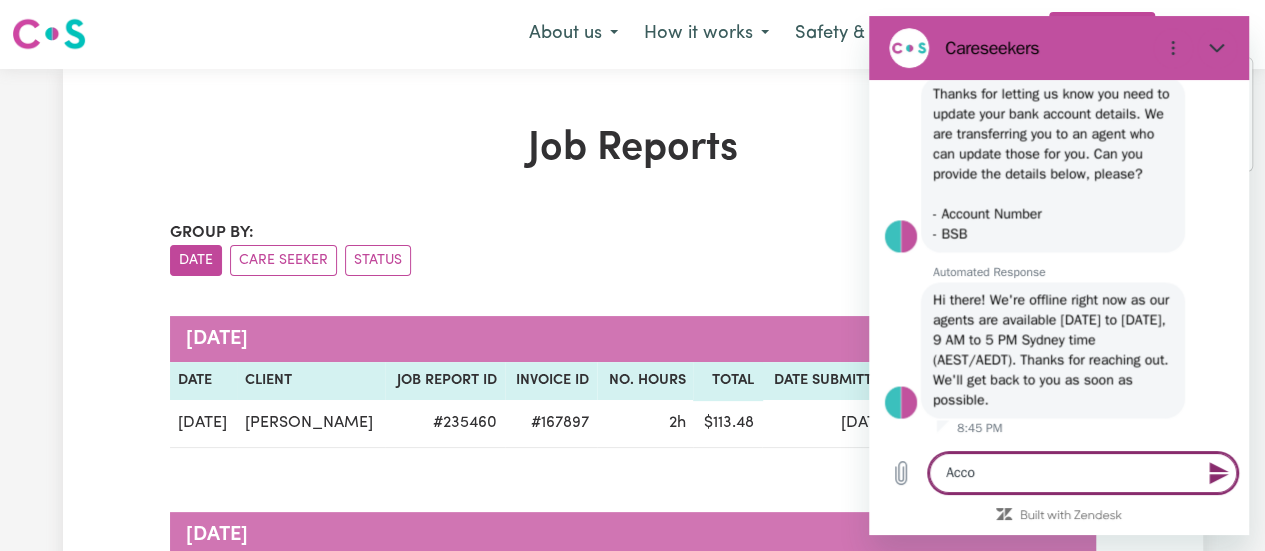 type on "x" 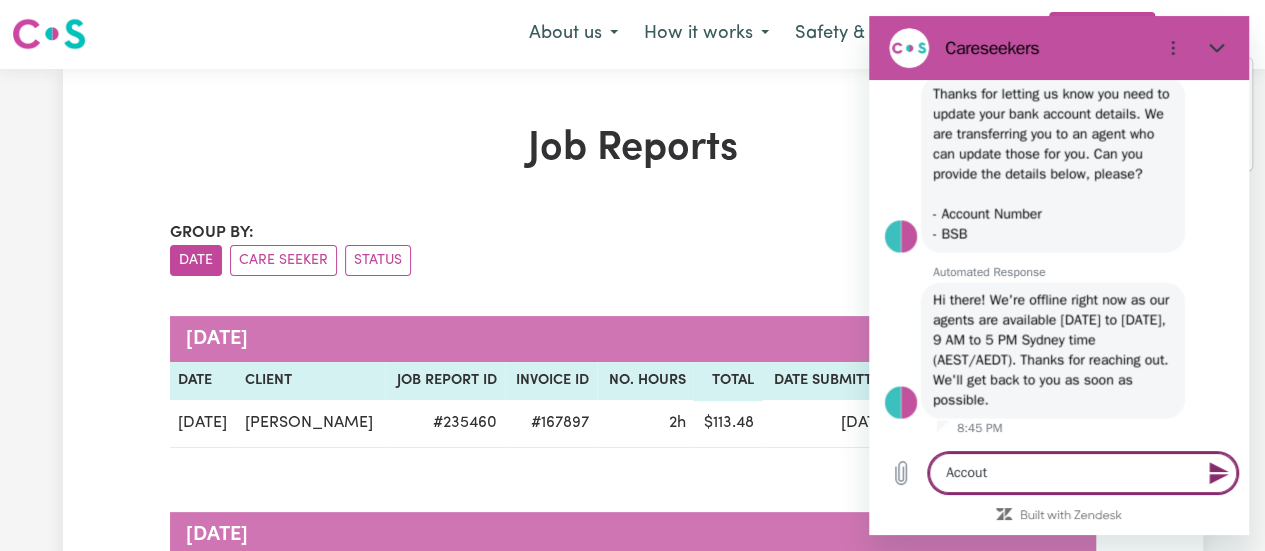 type on "Accoutn" 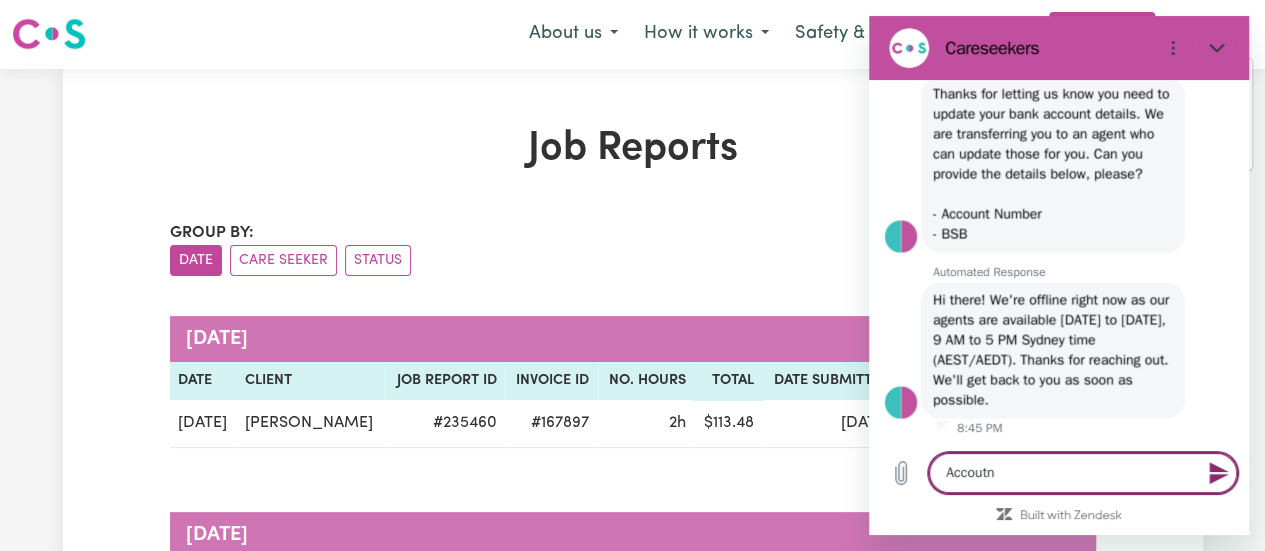type on "Accoutn" 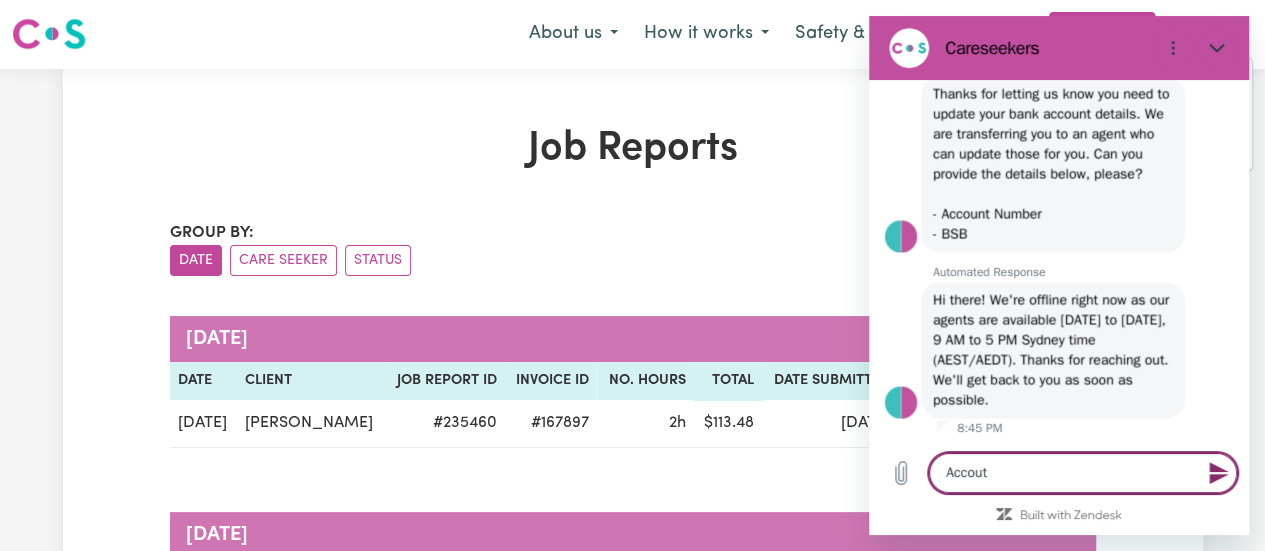 type on "Accou" 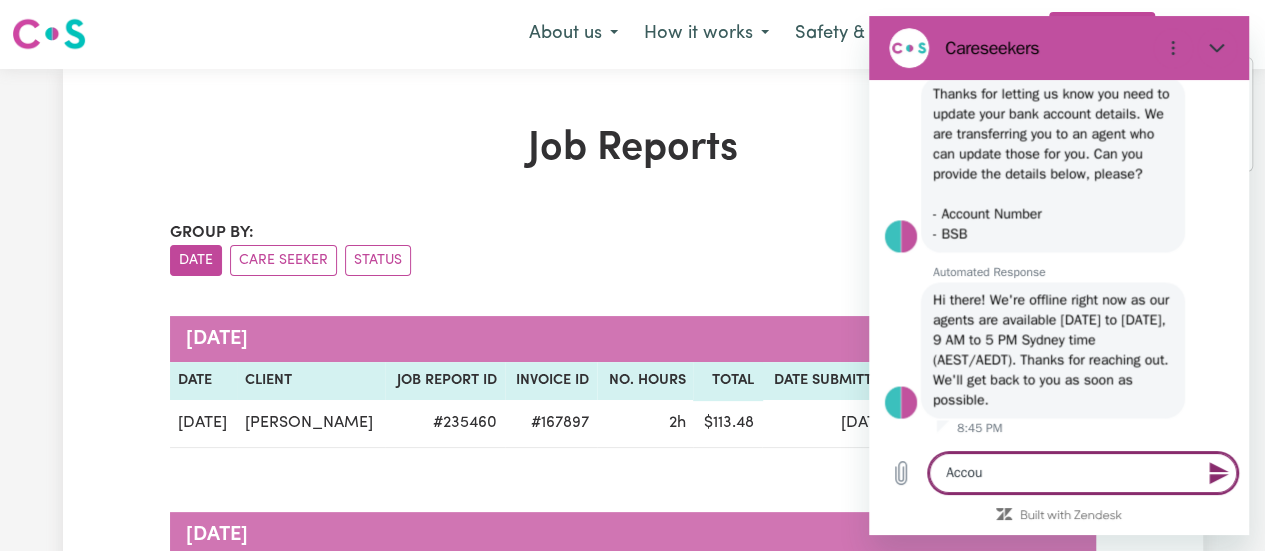 type on "Accoun" 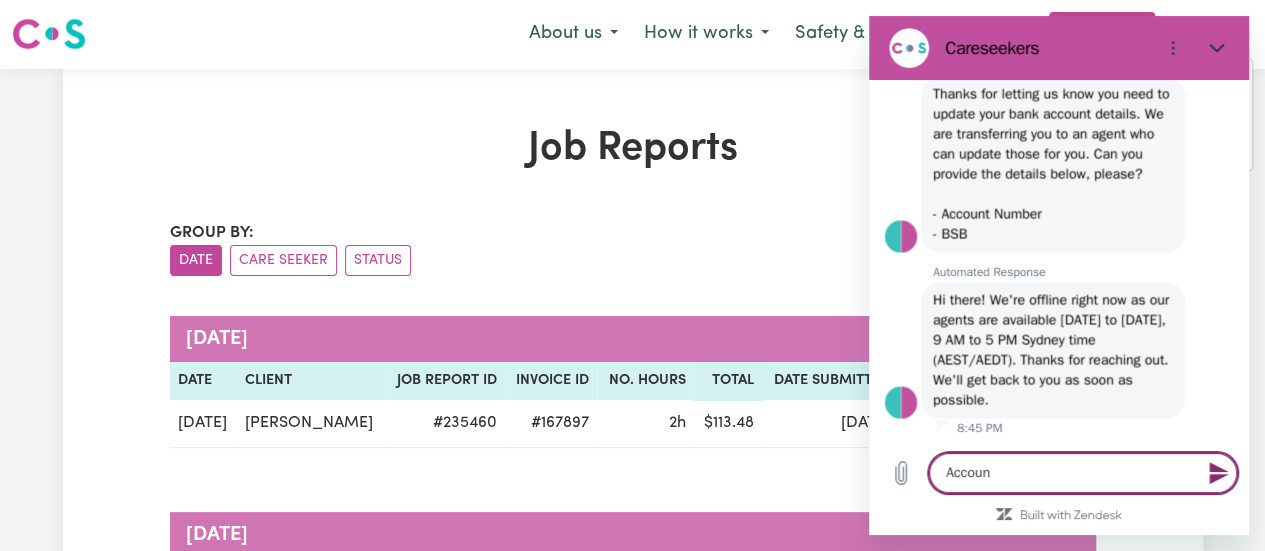 type on "Account" 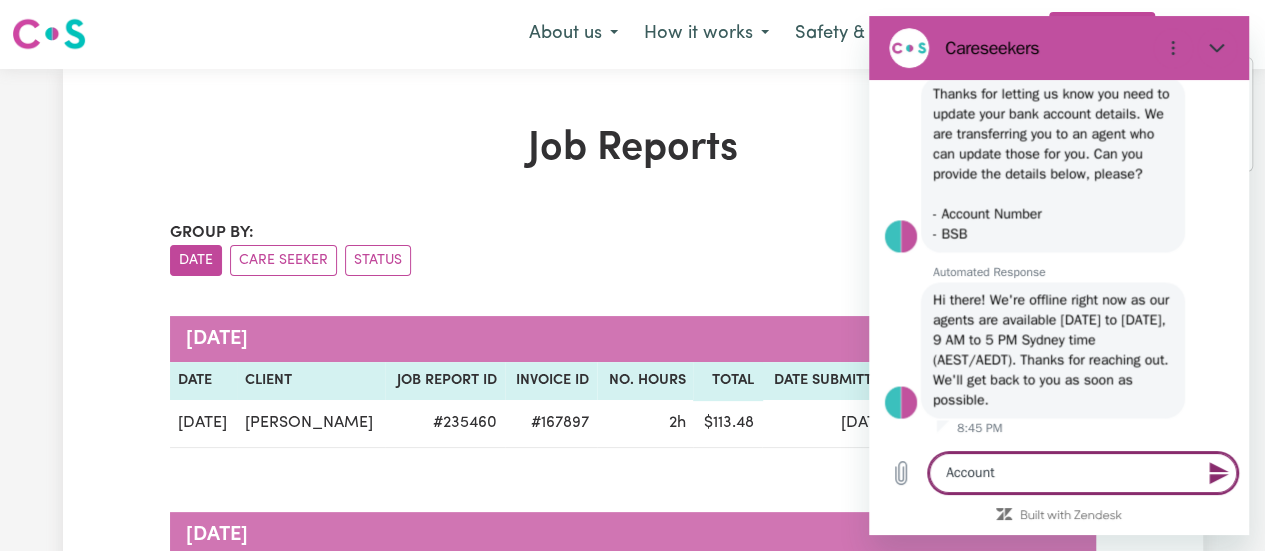 type on "Account" 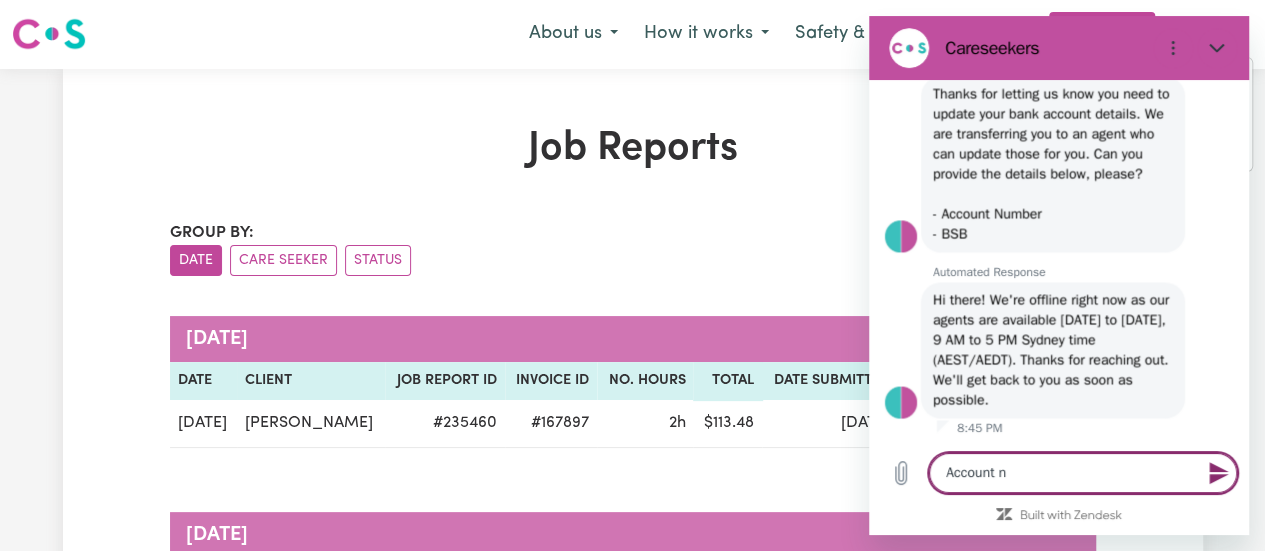 type on "Account nm" 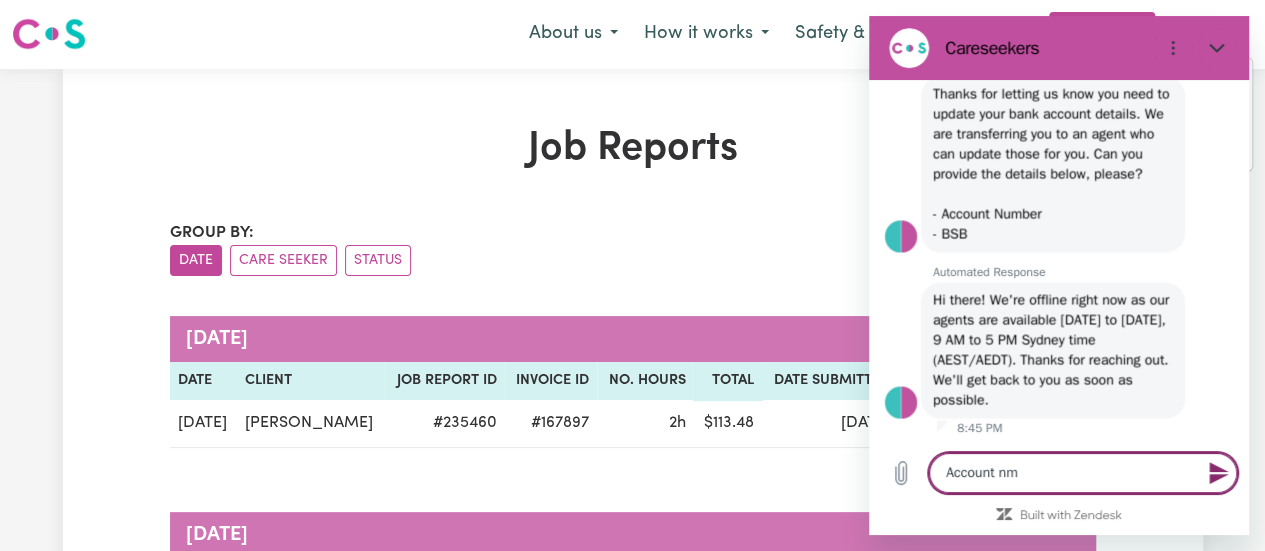 type on "Account nme" 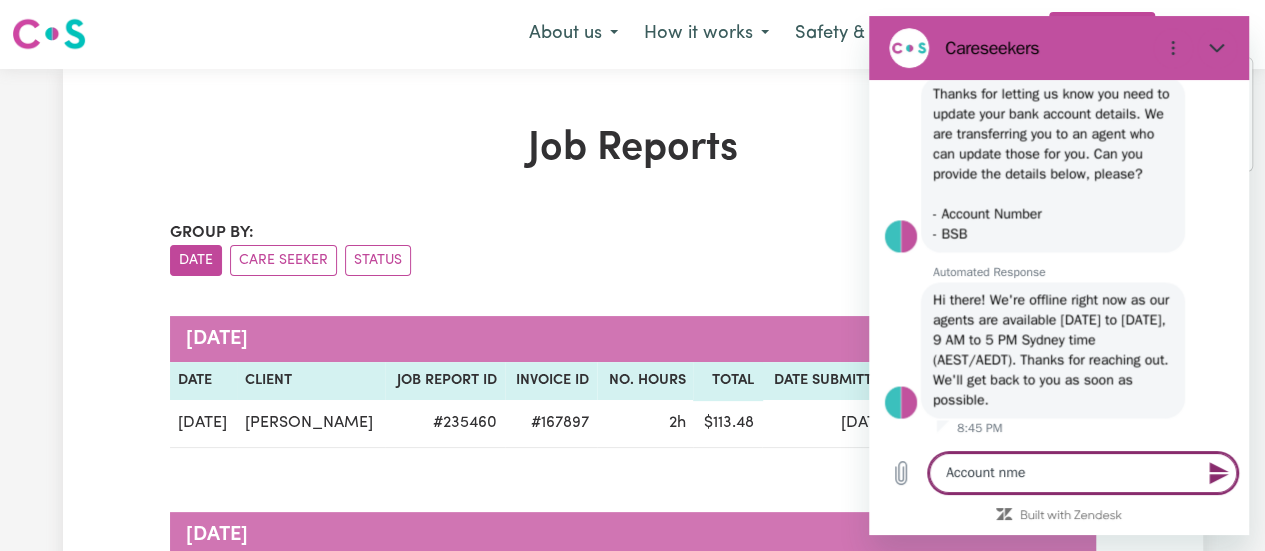 type on "Account nme" 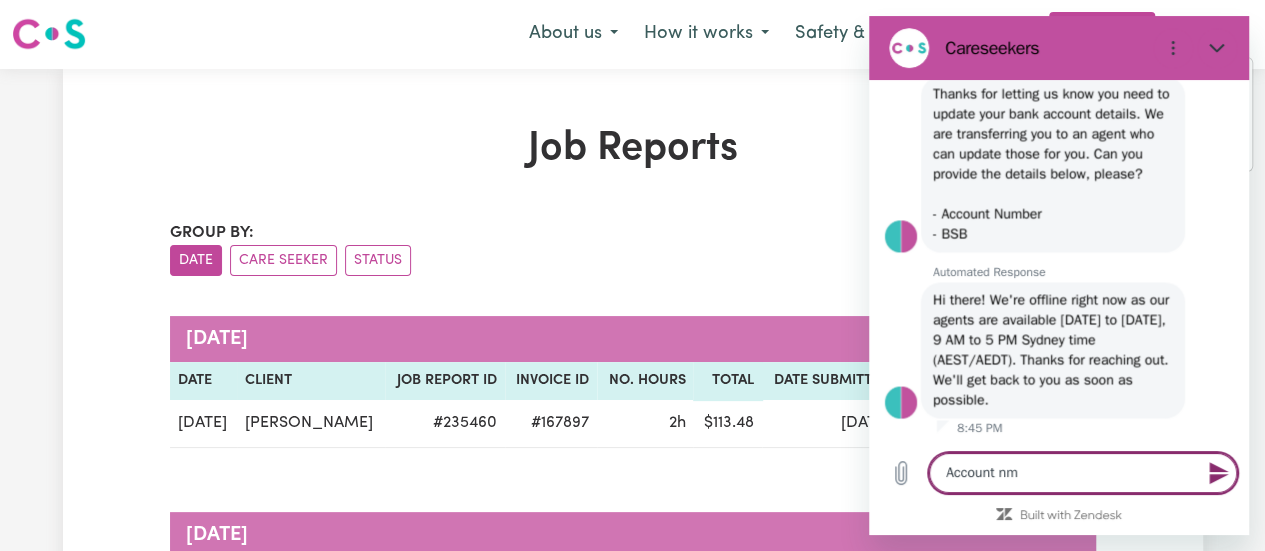 type on "Account n" 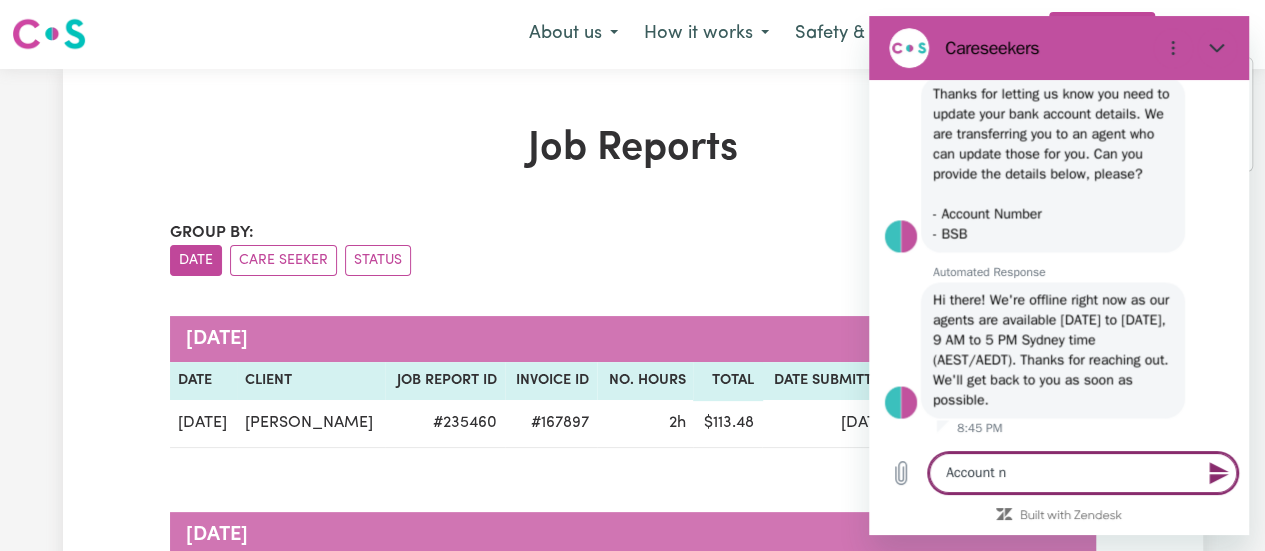 type on "Account na" 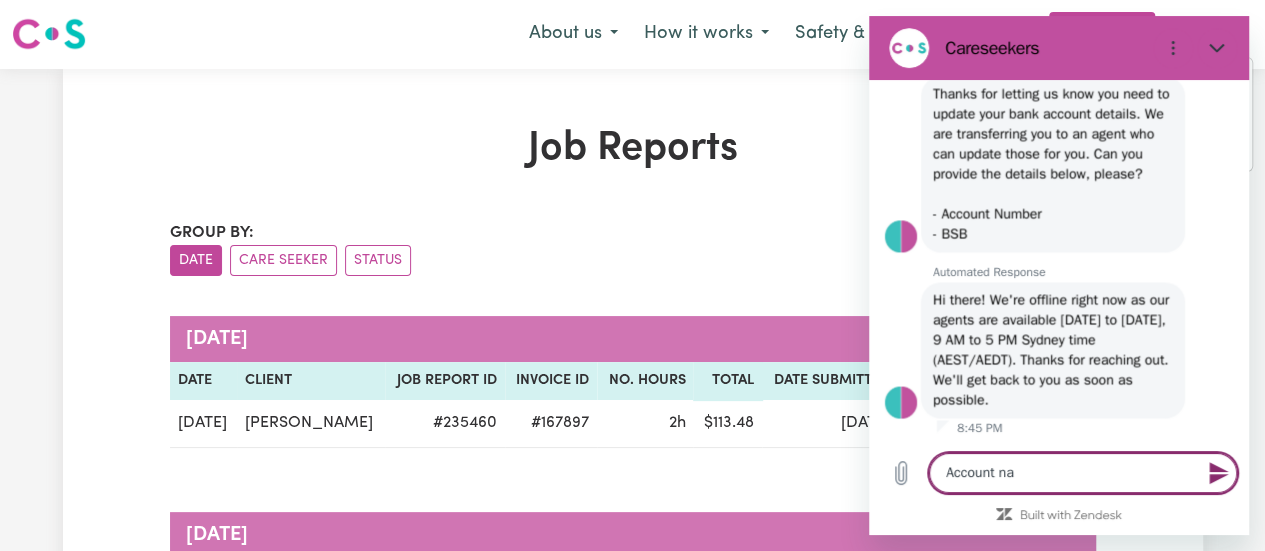 type on "Account nam" 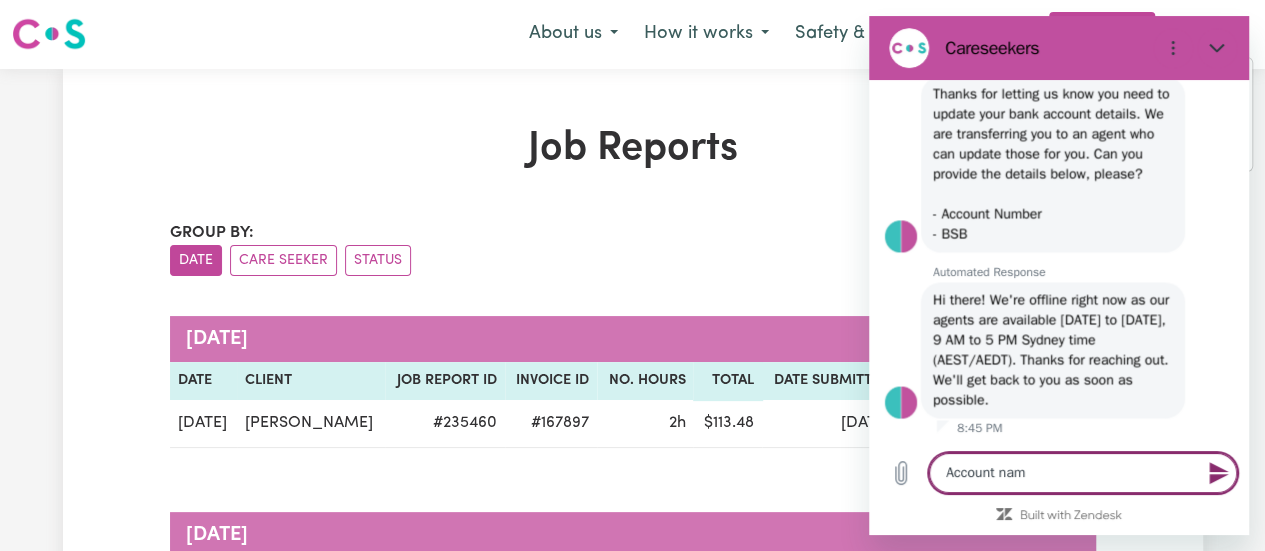type on "Account name" 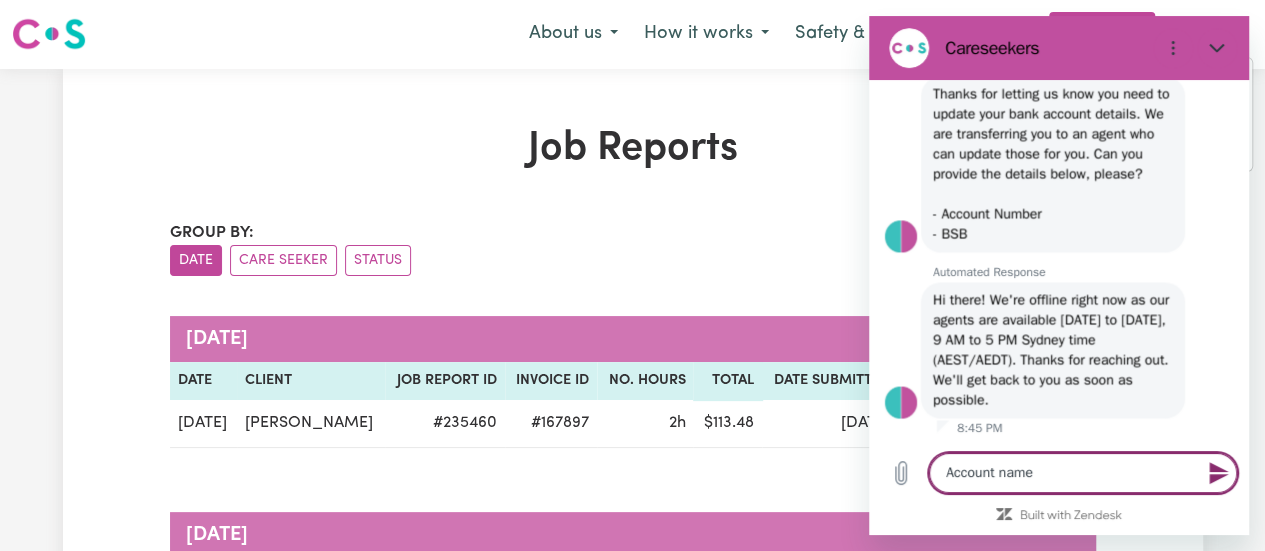 type on "Account name" 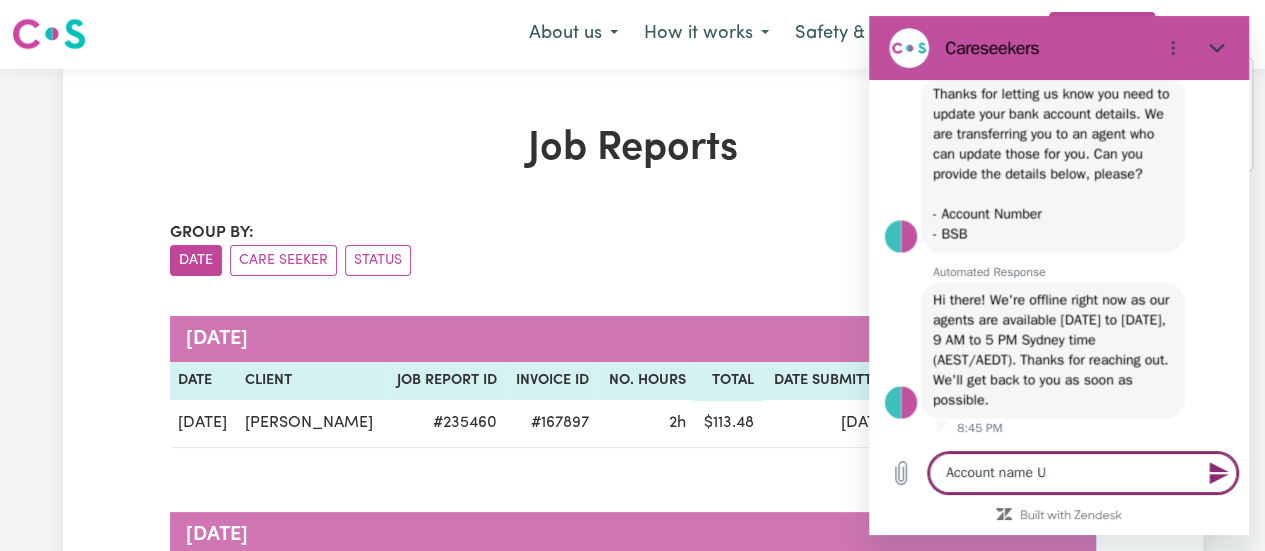 type on "Account name Um" 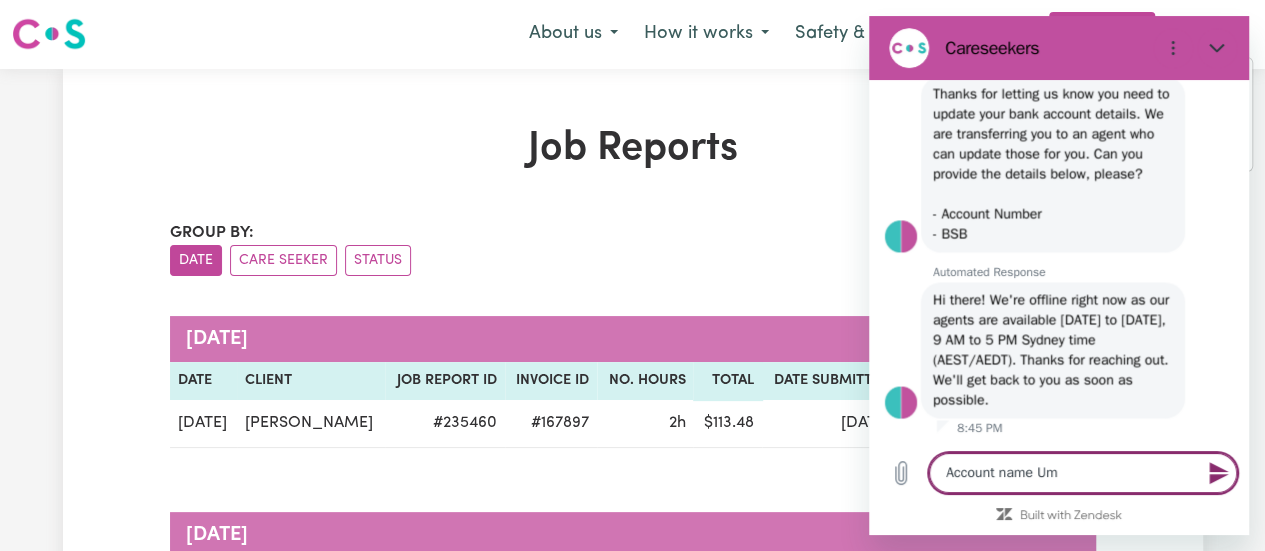 type on "Account name [PERSON_NAME]" 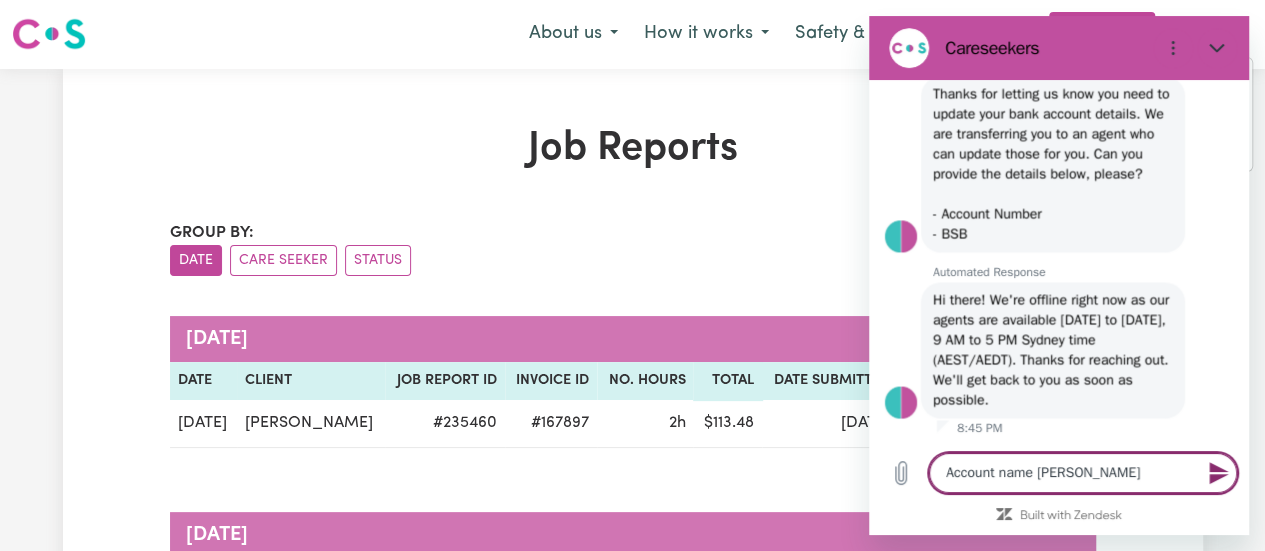 type on "Account name [PERSON_NAME]" 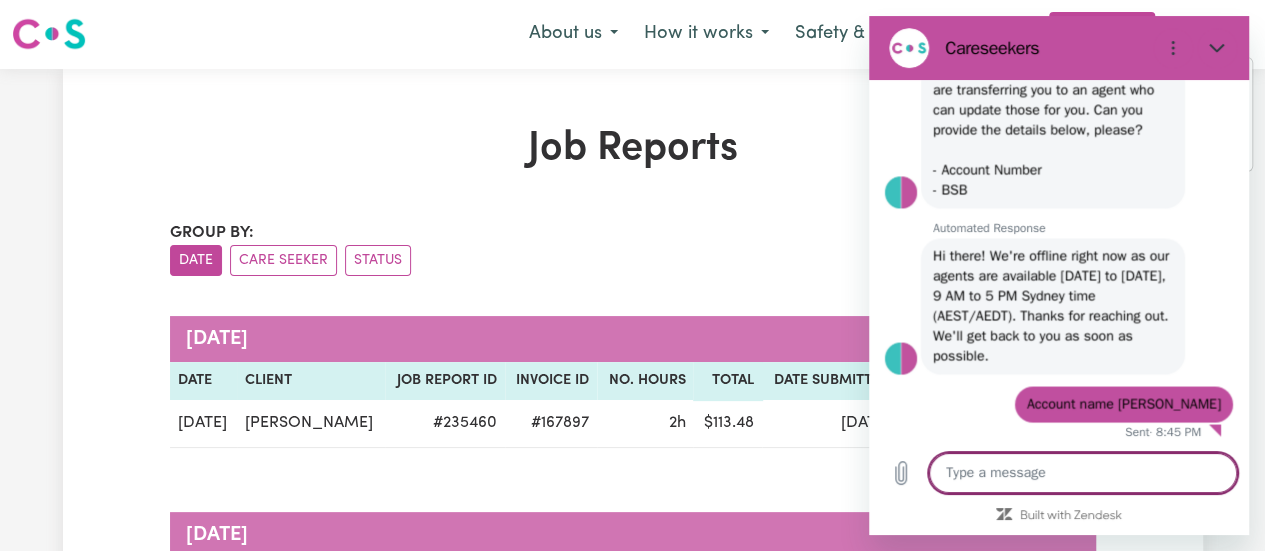 scroll, scrollTop: 1818, scrollLeft: 0, axis: vertical 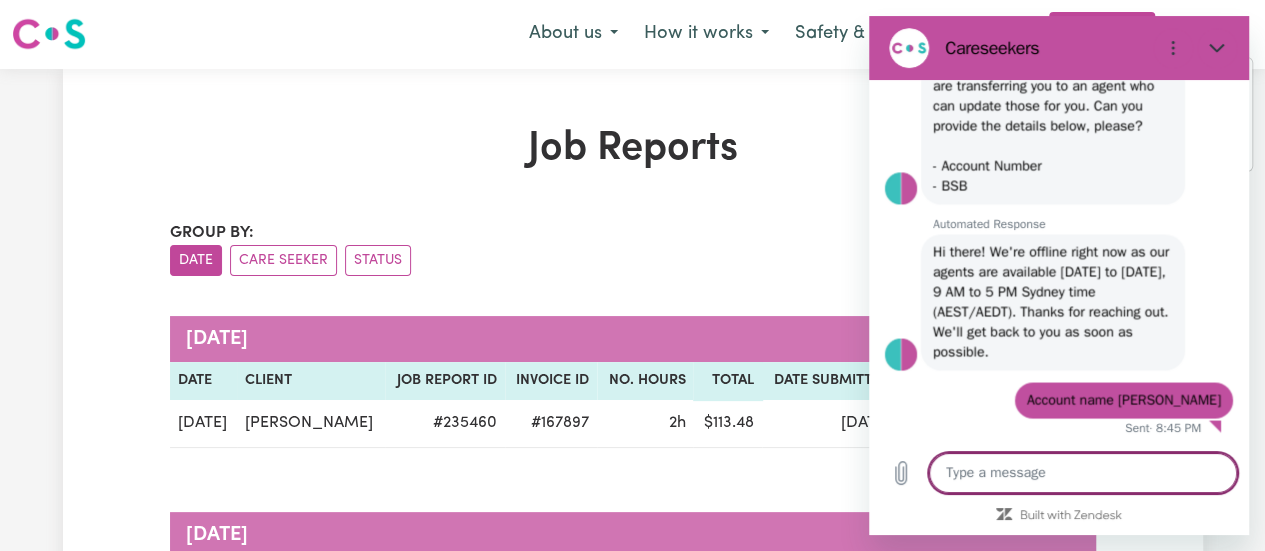 type on "x" 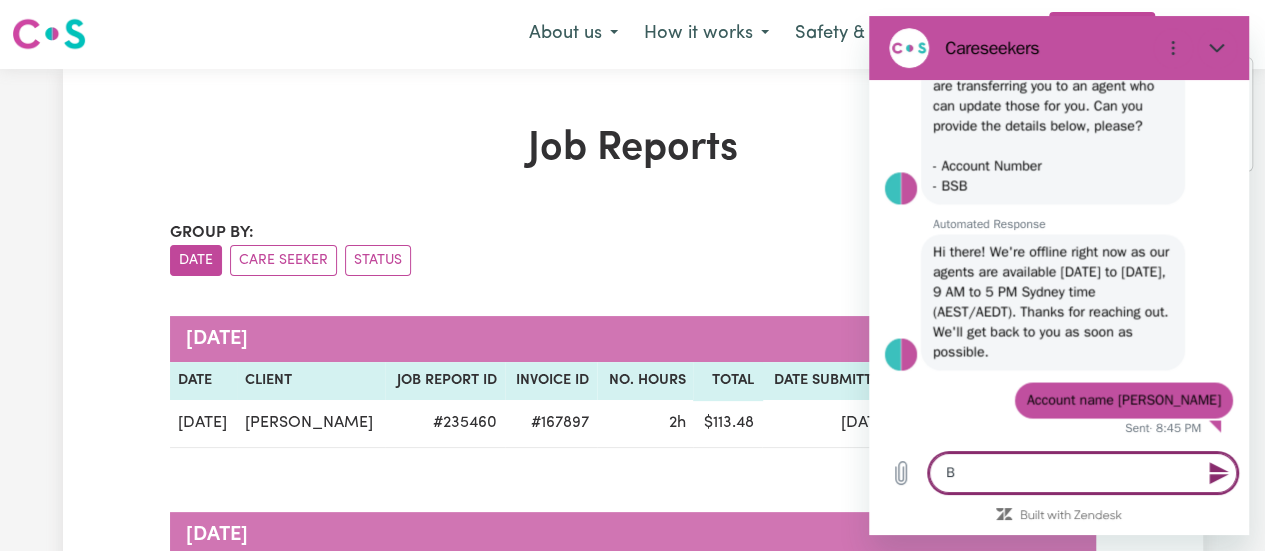 type on "BS" 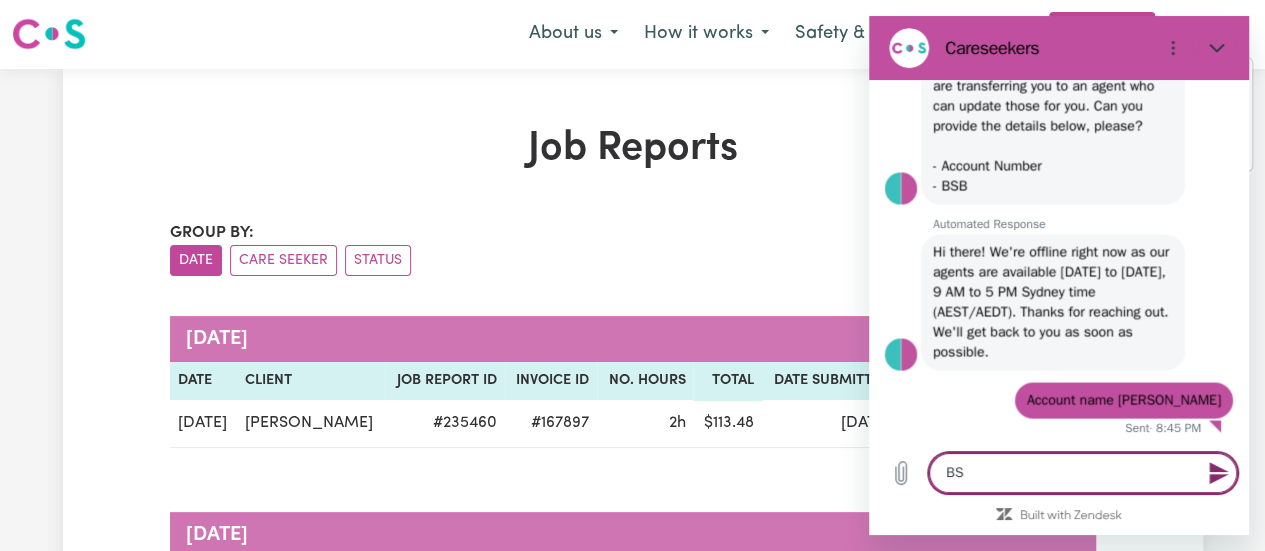 type on "BSB" 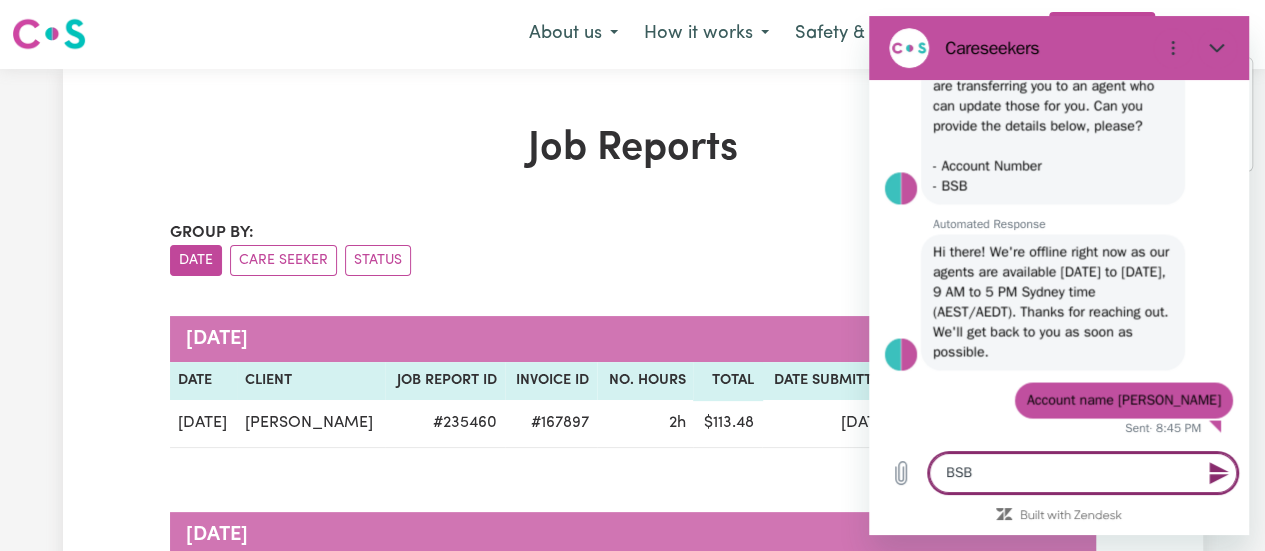 type on "BSB" 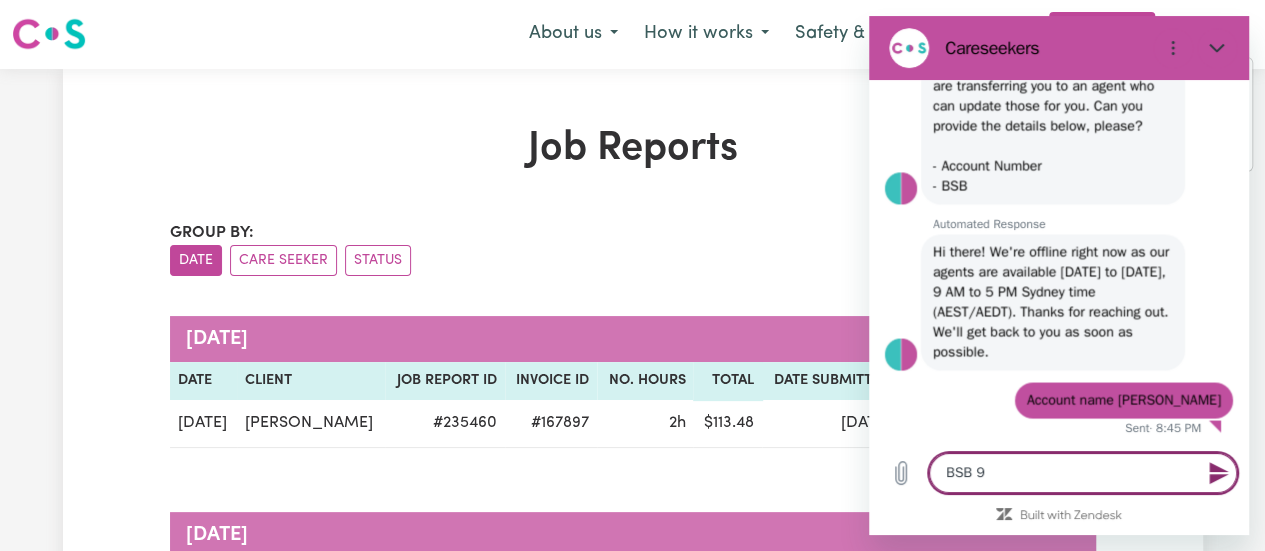 type on "BSB 93" 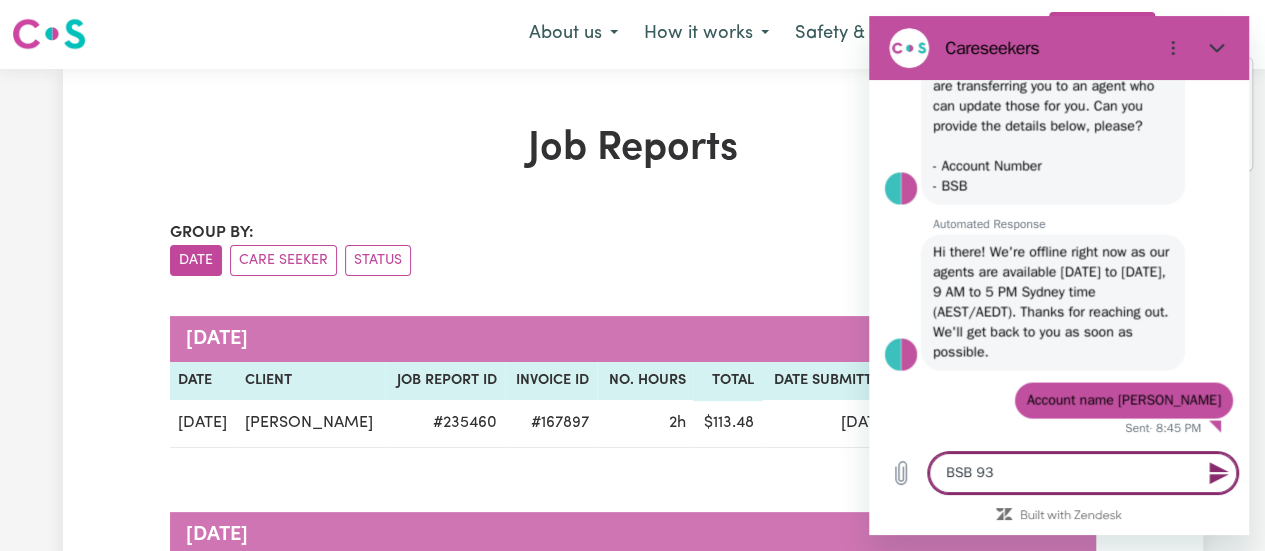 type on "BSB 9" 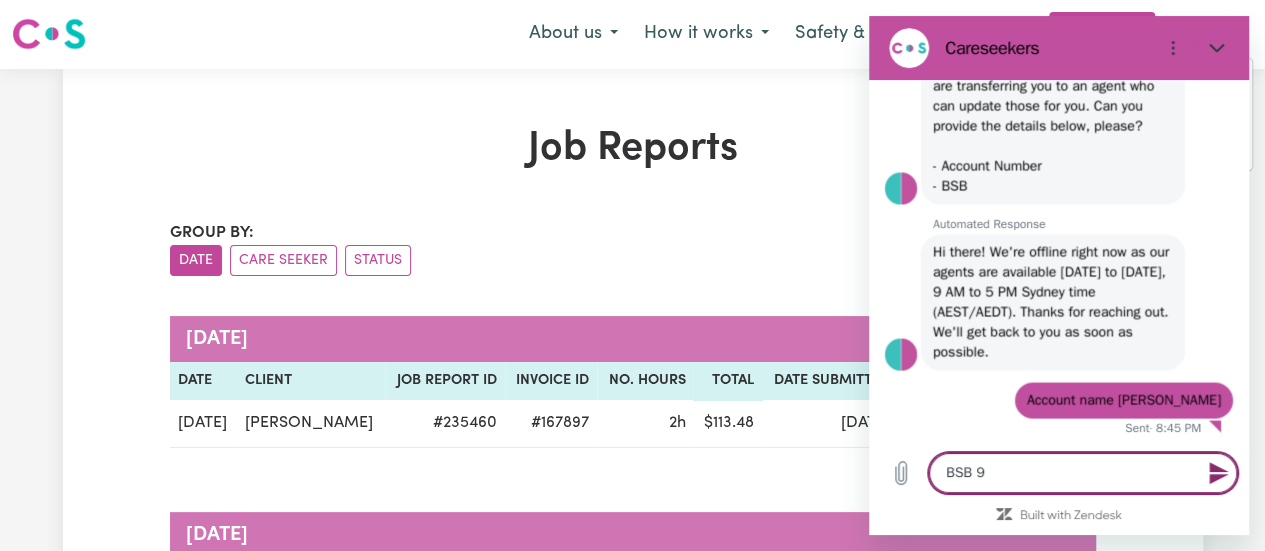 type on "BSB 92" 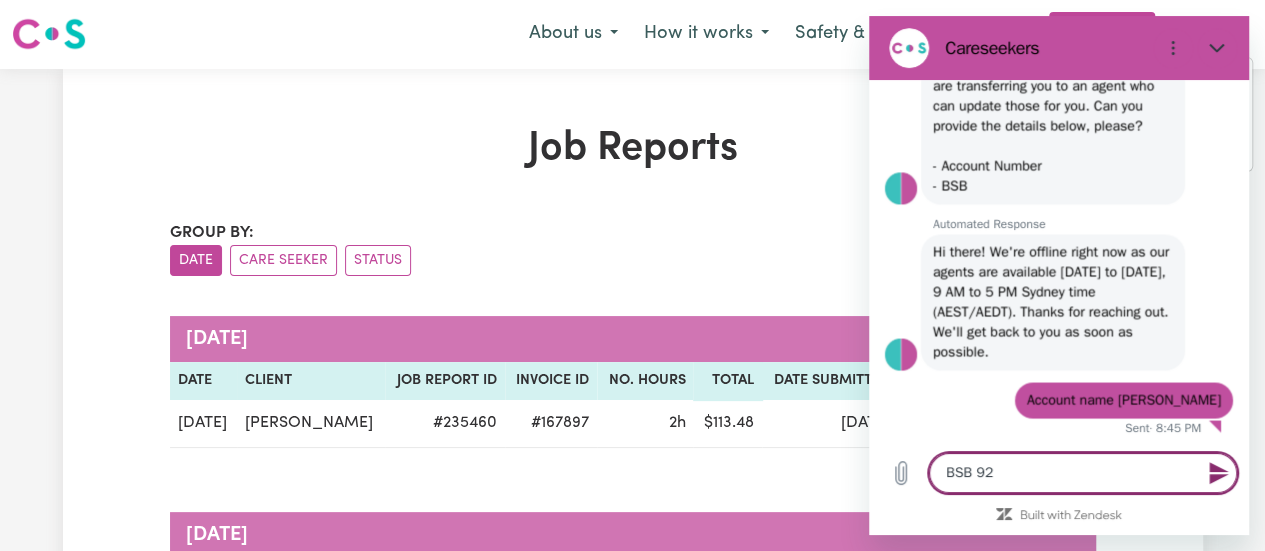 type on "BSB 923" 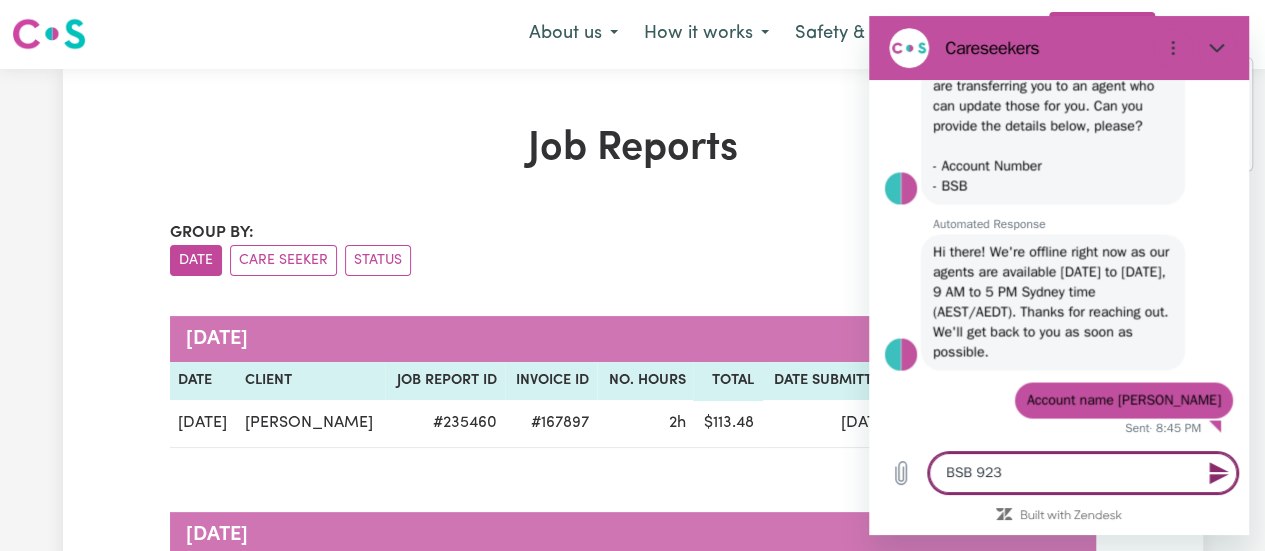 type on "BSB 923" 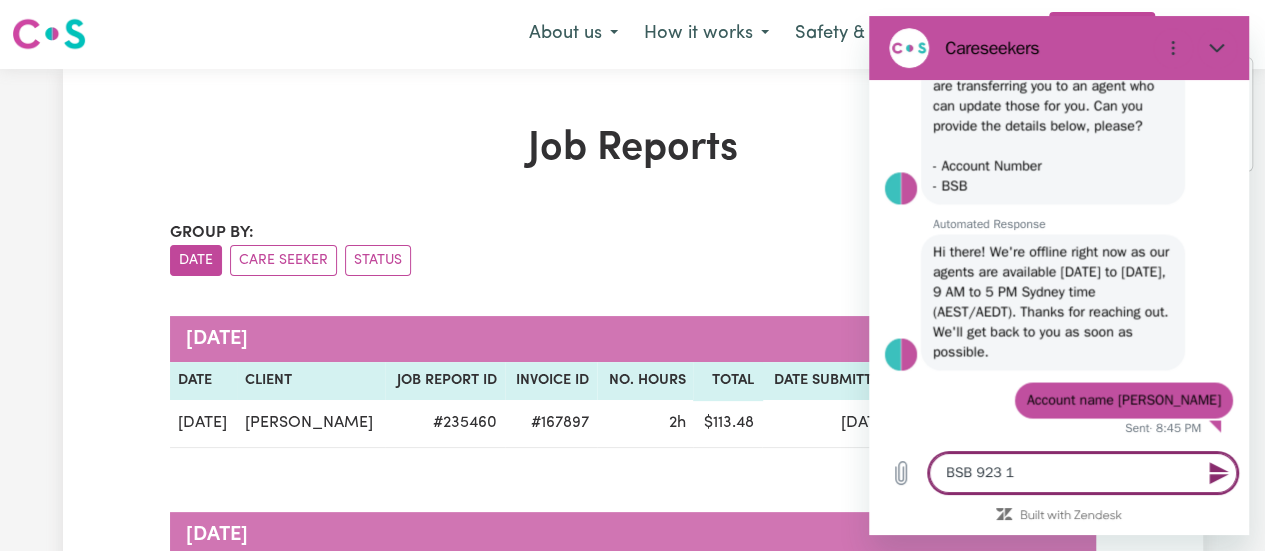 type on "x" 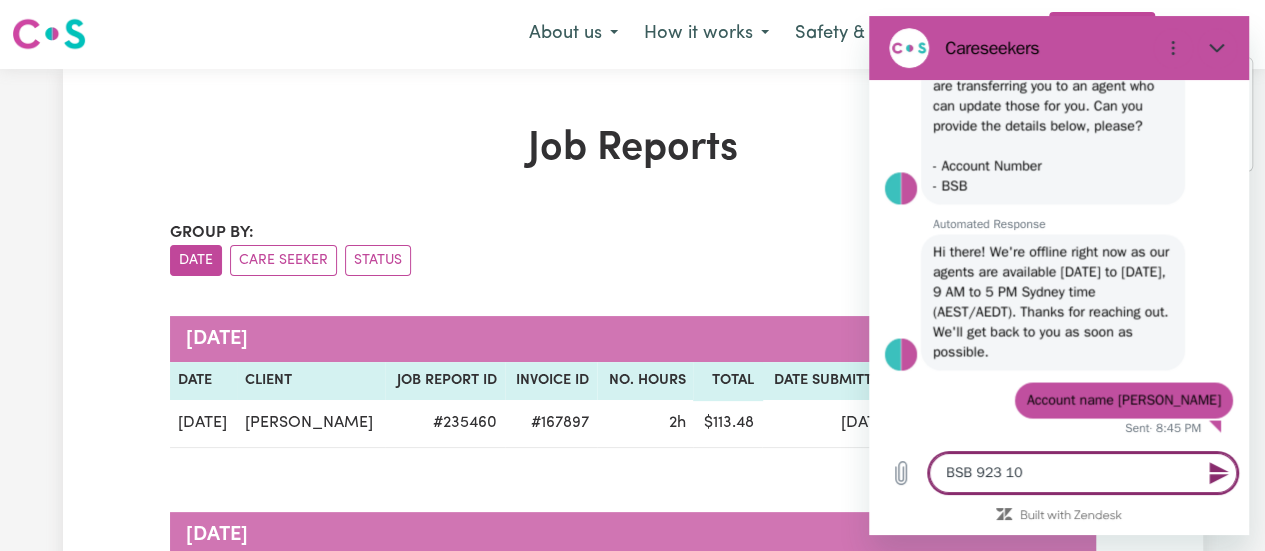 type on "BSB 923 100" 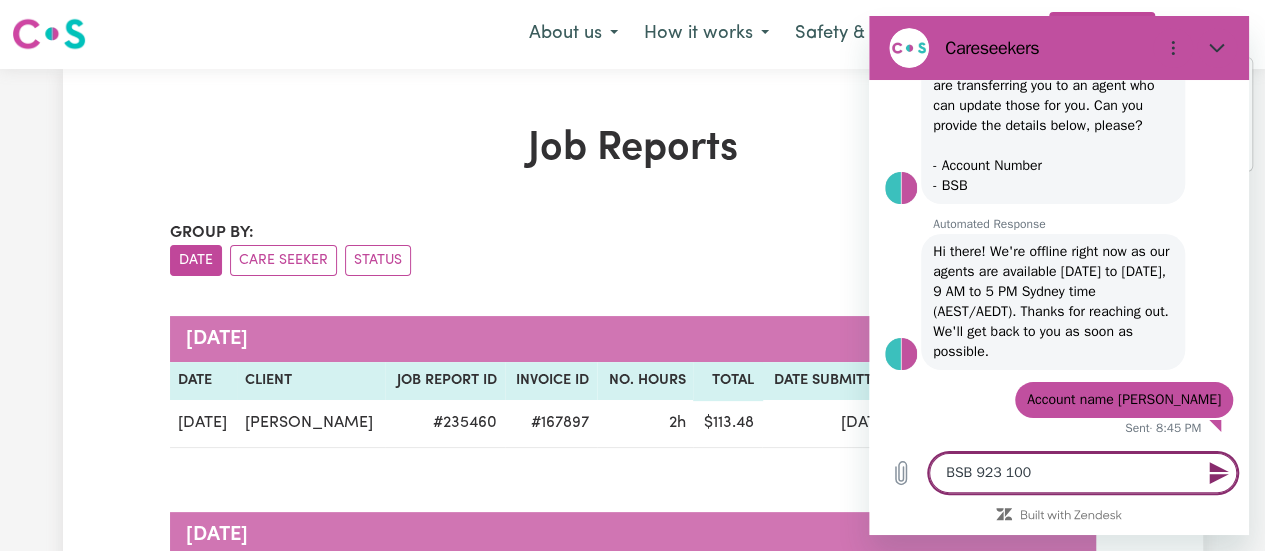 type 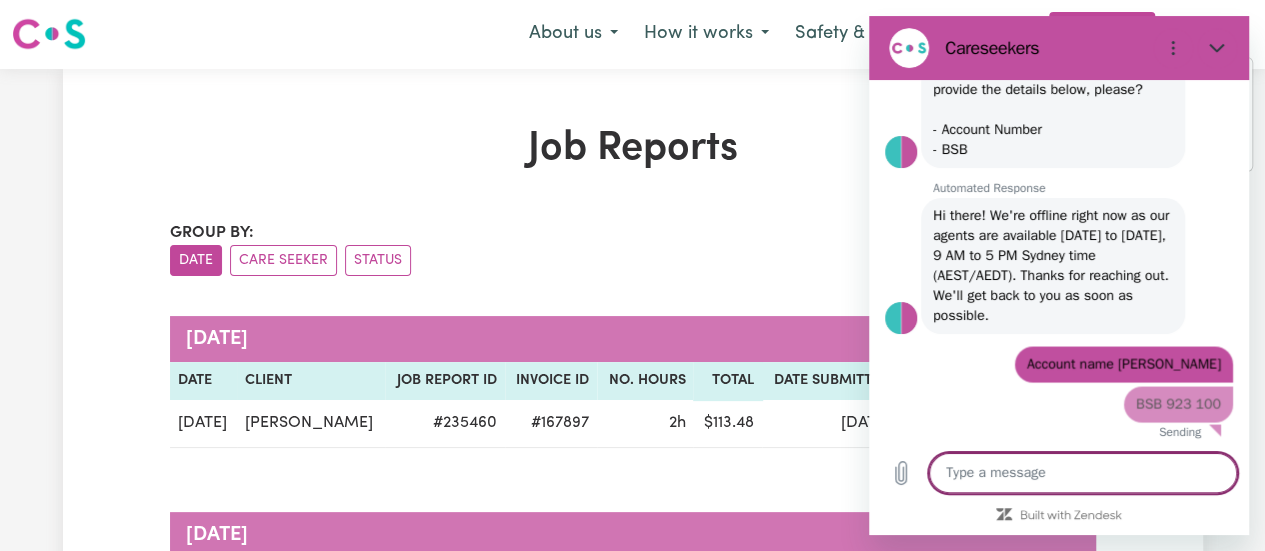 type on "x" 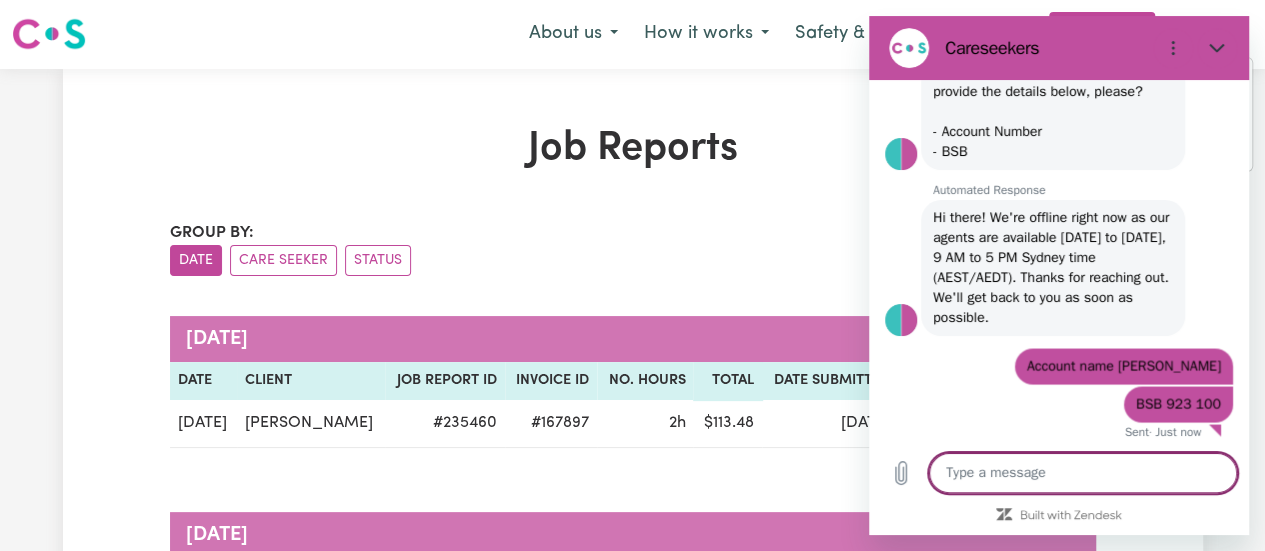type on "A" 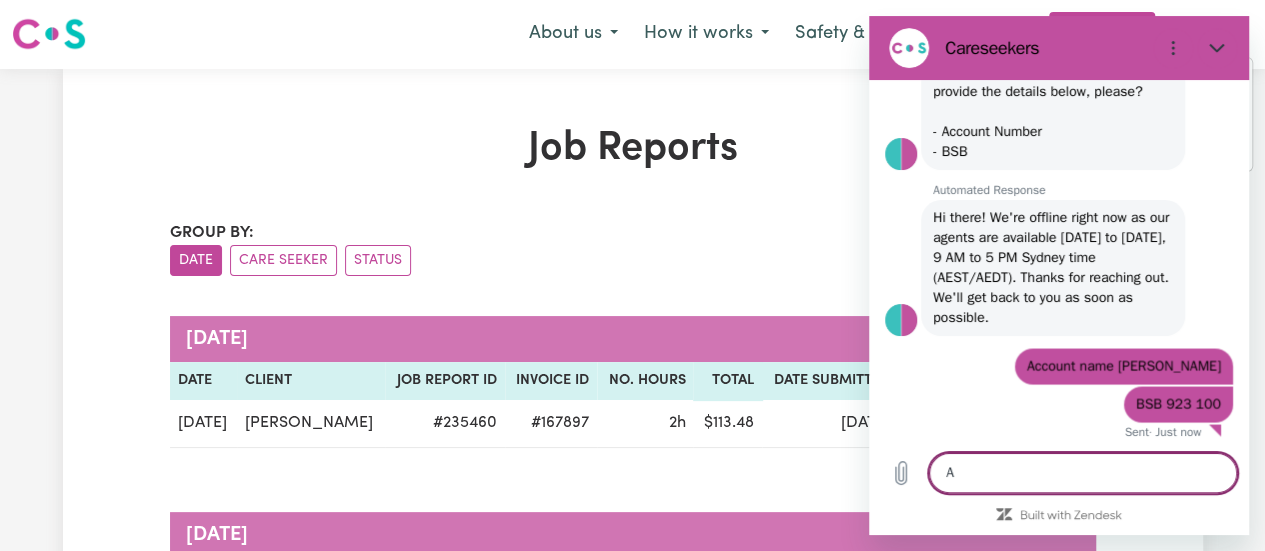 scroll, scrollTop: 1856, scrollLeft: 0, axis: vertical 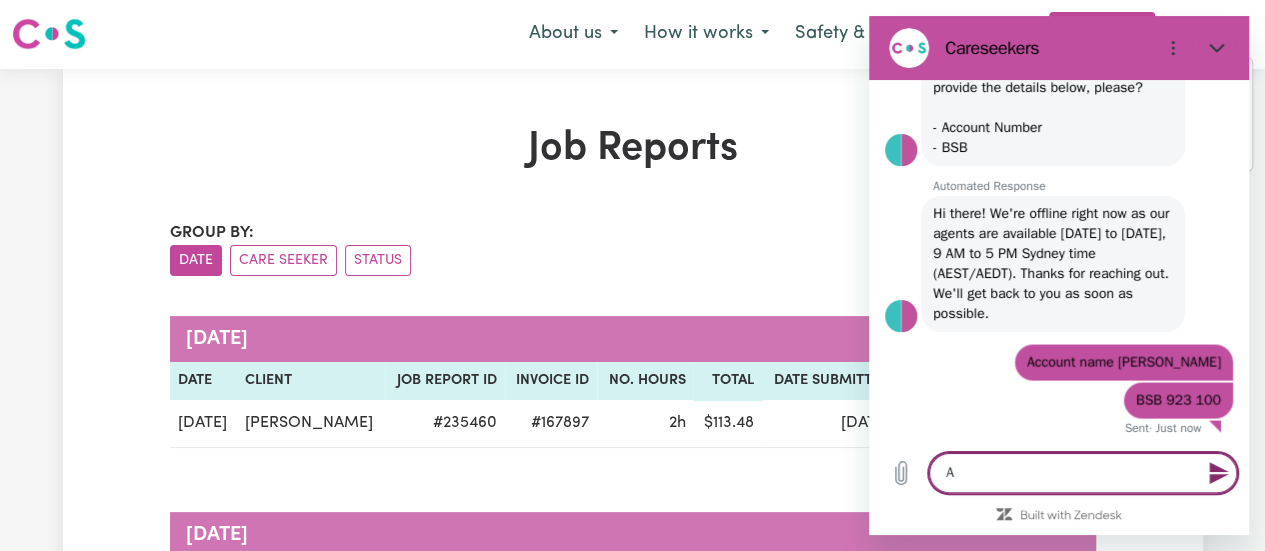 type on "Ac" 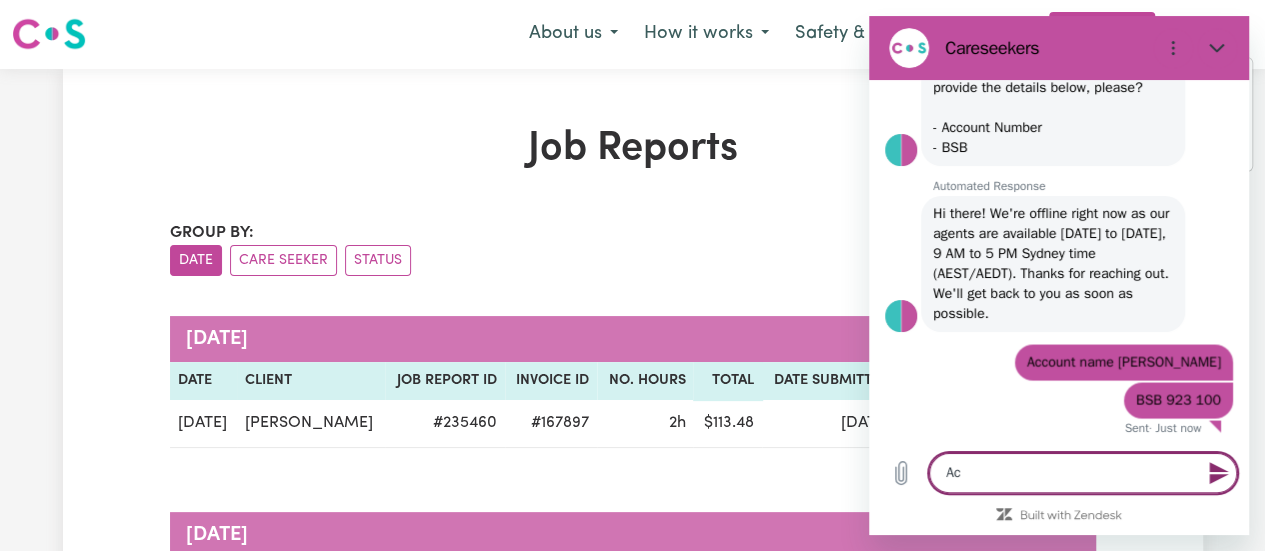 type 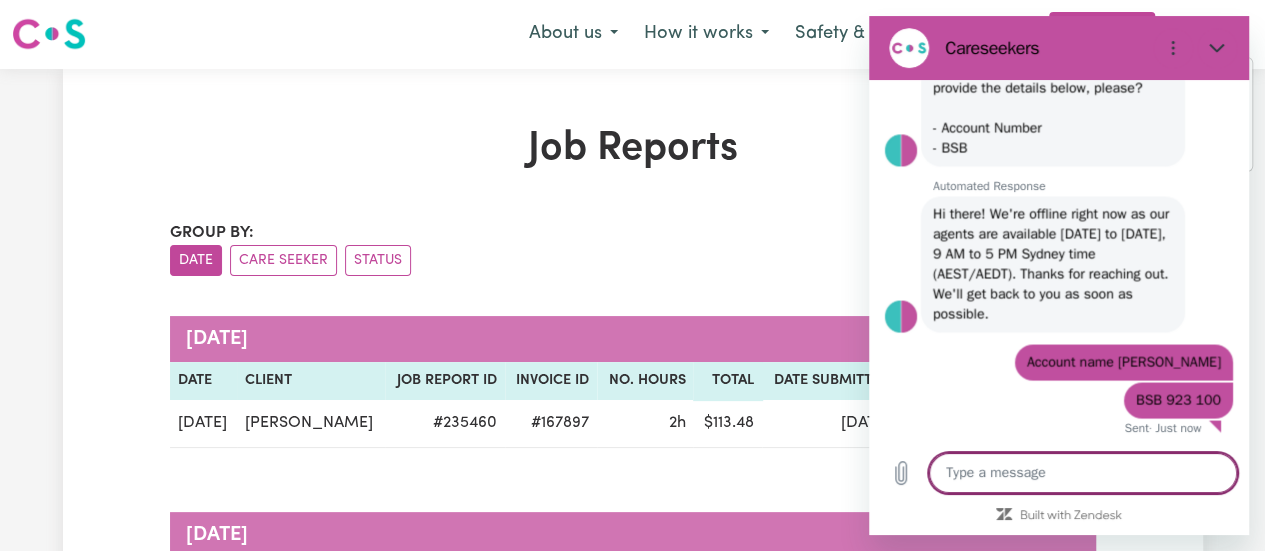 paste on "BSB 923100ACC 309551040" 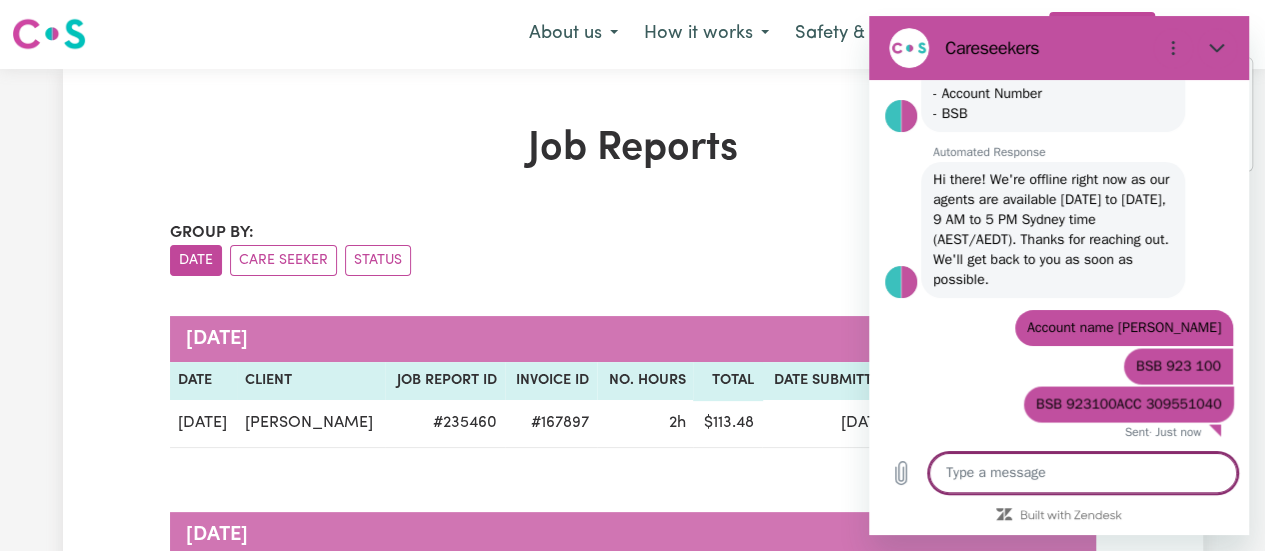 scroll, scrollTop: 1894, scrollLeft: 0, axis: vertical 